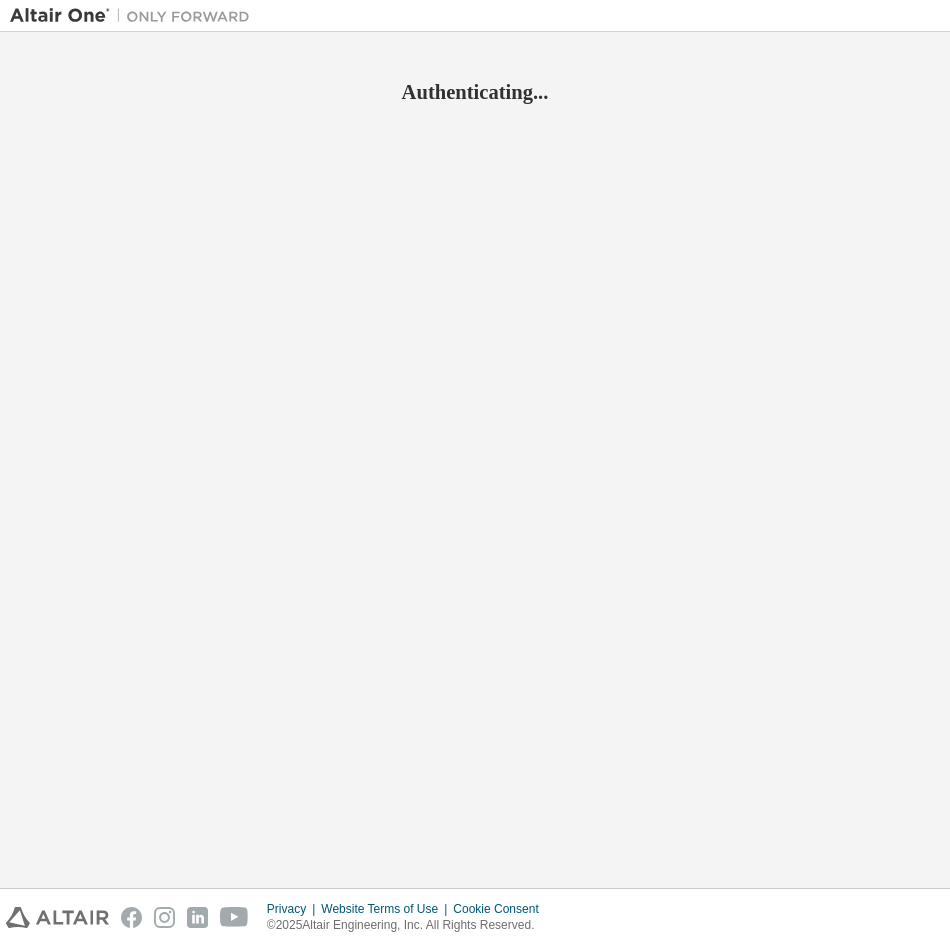 scroll, scrollTop: 0, scrollLeft: 0, axis: both 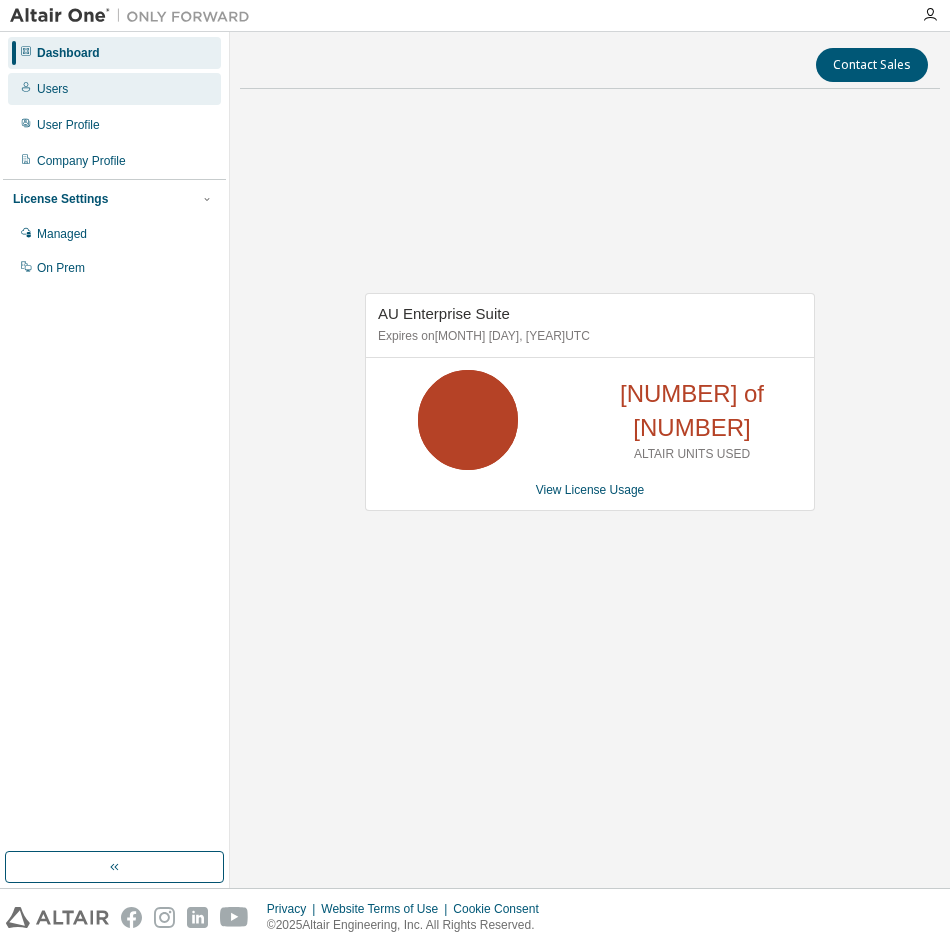 click on "Users" at bounding box center [114, 89] 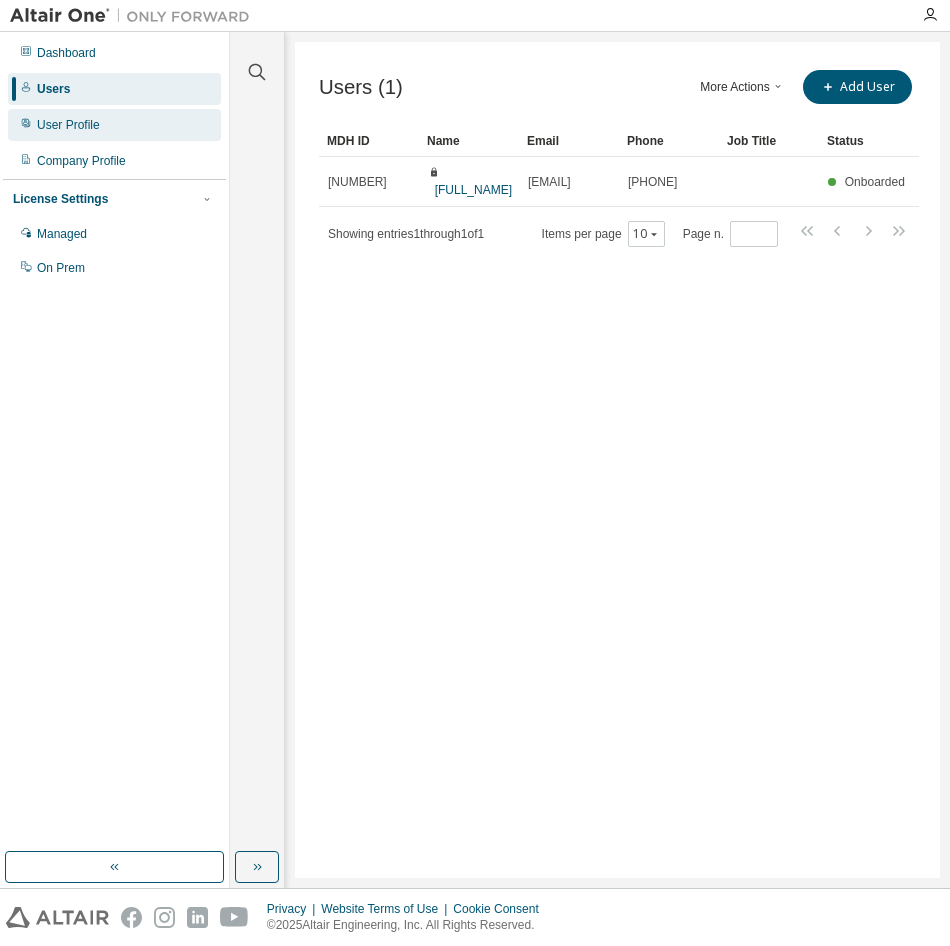 click on "User Profile" at bounding box center [114, 125] 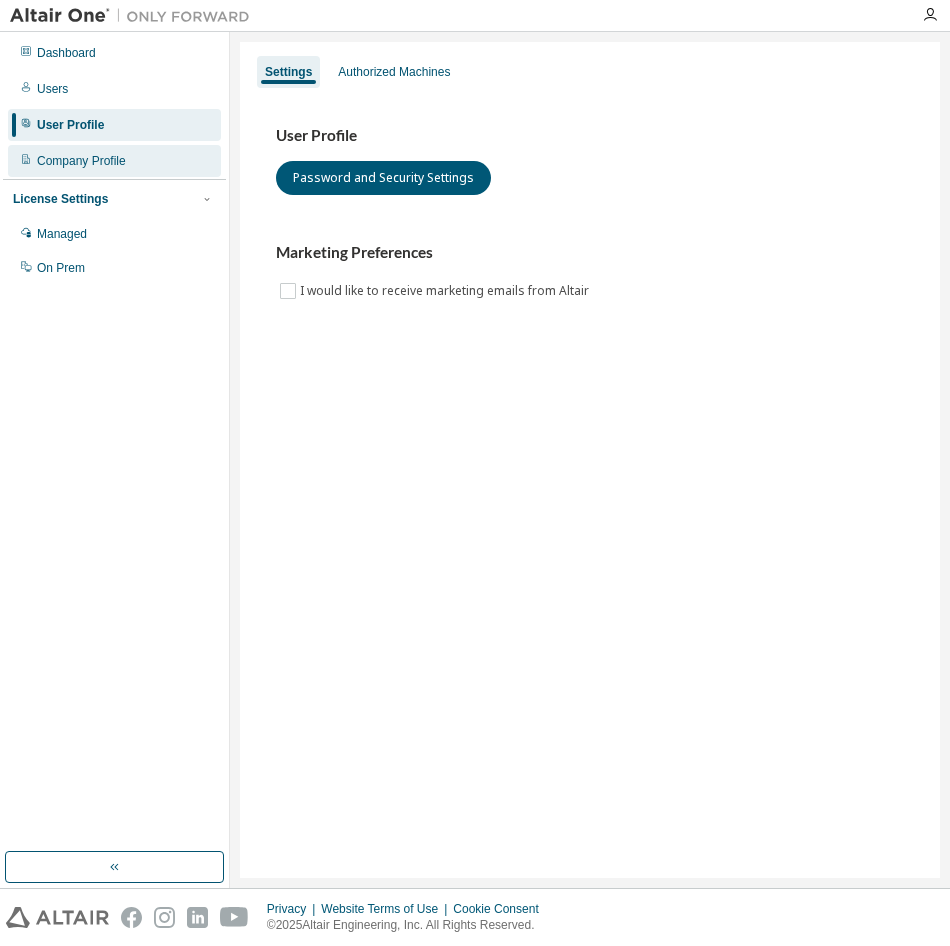 click on "Company Profile" at bounding box center (81, 161) 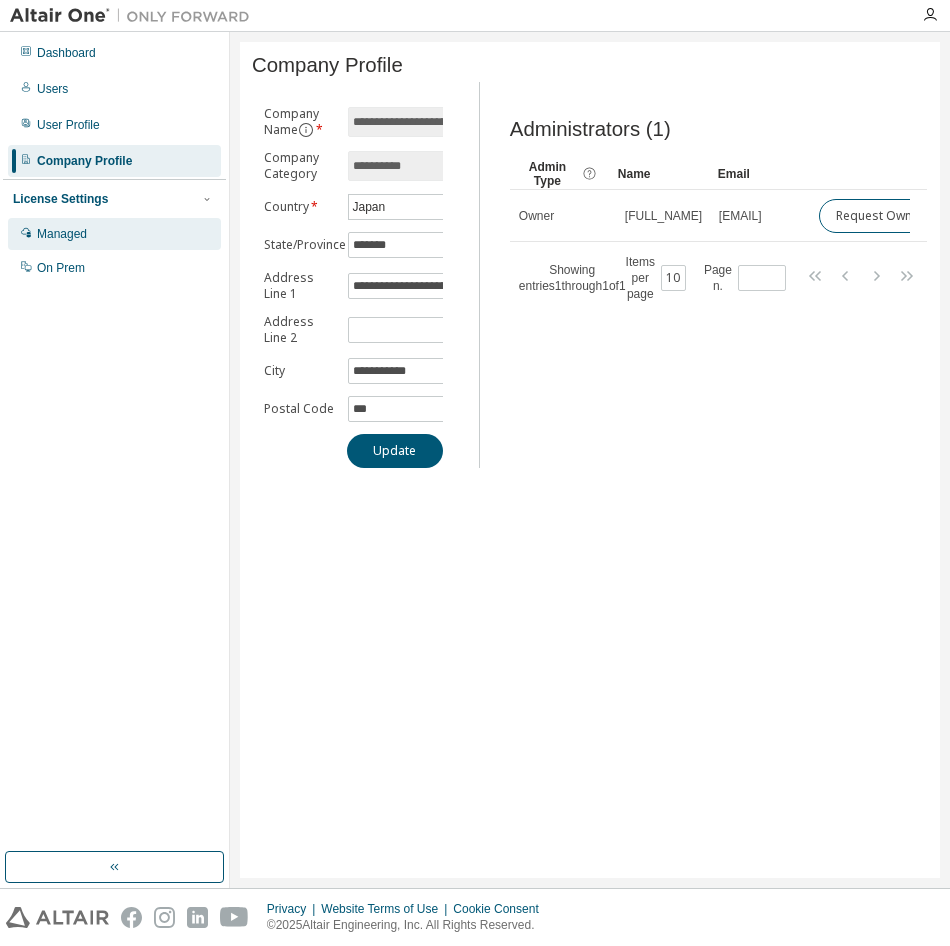 click on "Managed" at bounding box center (114, 234) 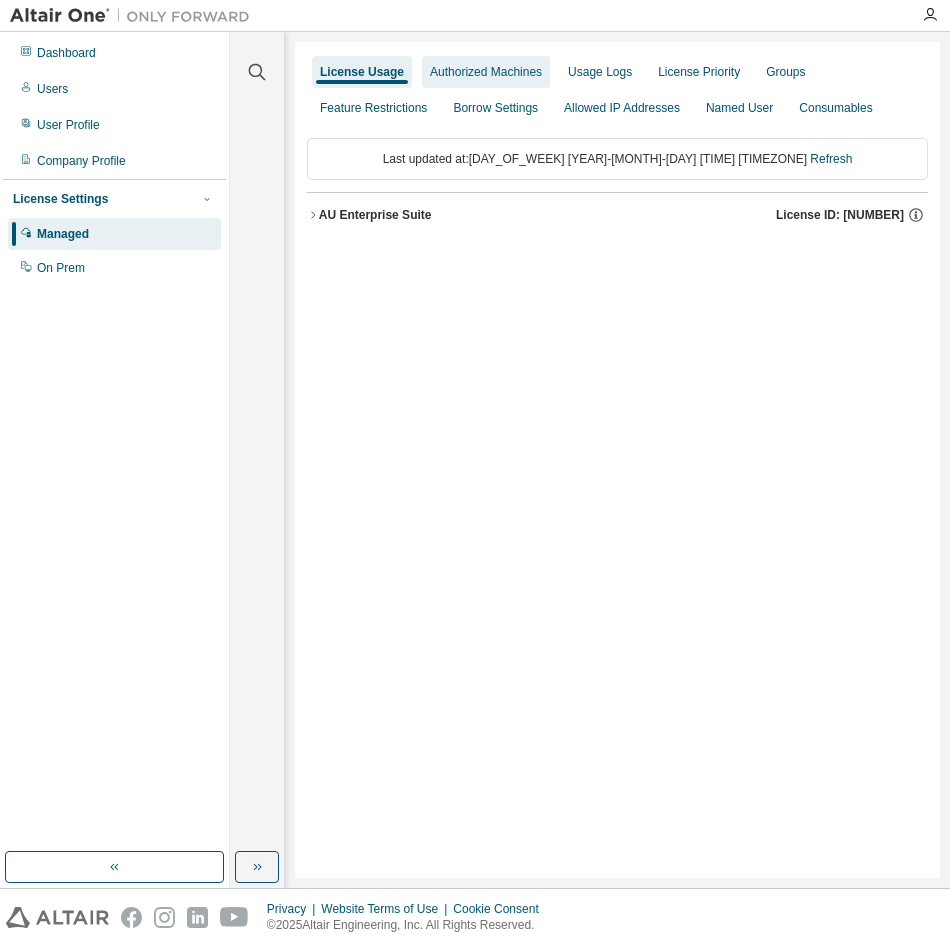 click on "Authorized Machines" at bounding box center (486, 72) 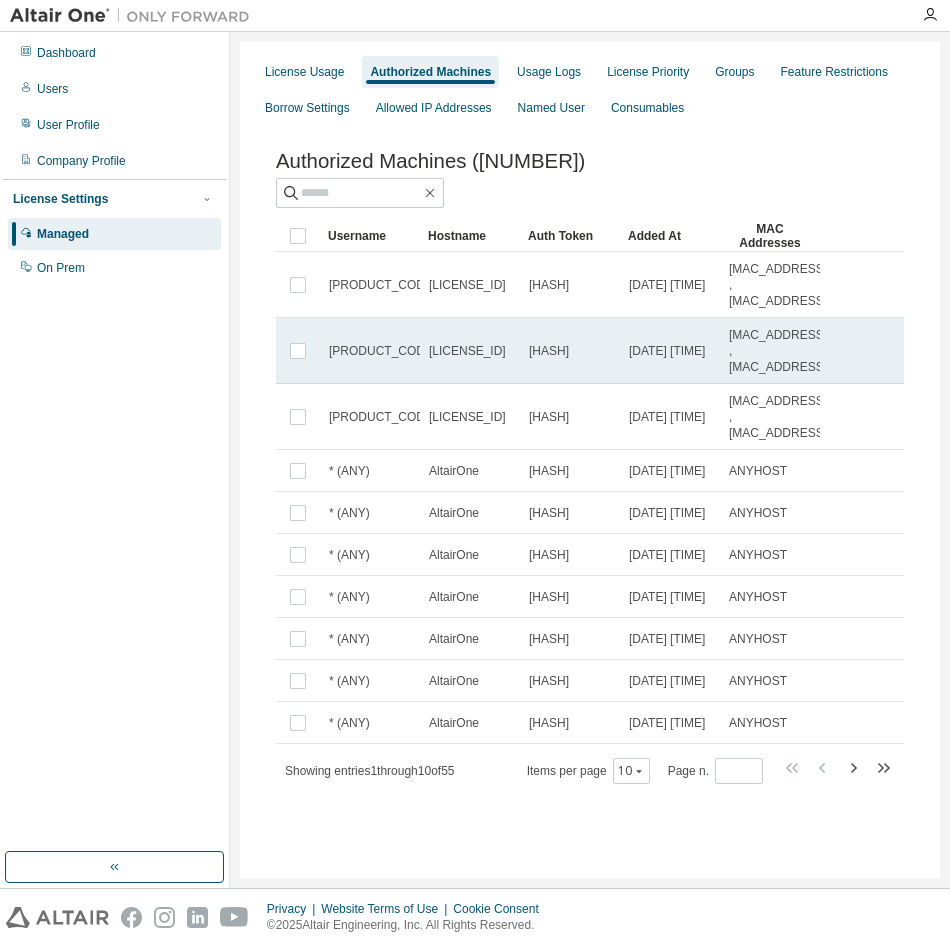 scroll, scrollTop: 143, scrollLeft: 0, axis: vertical 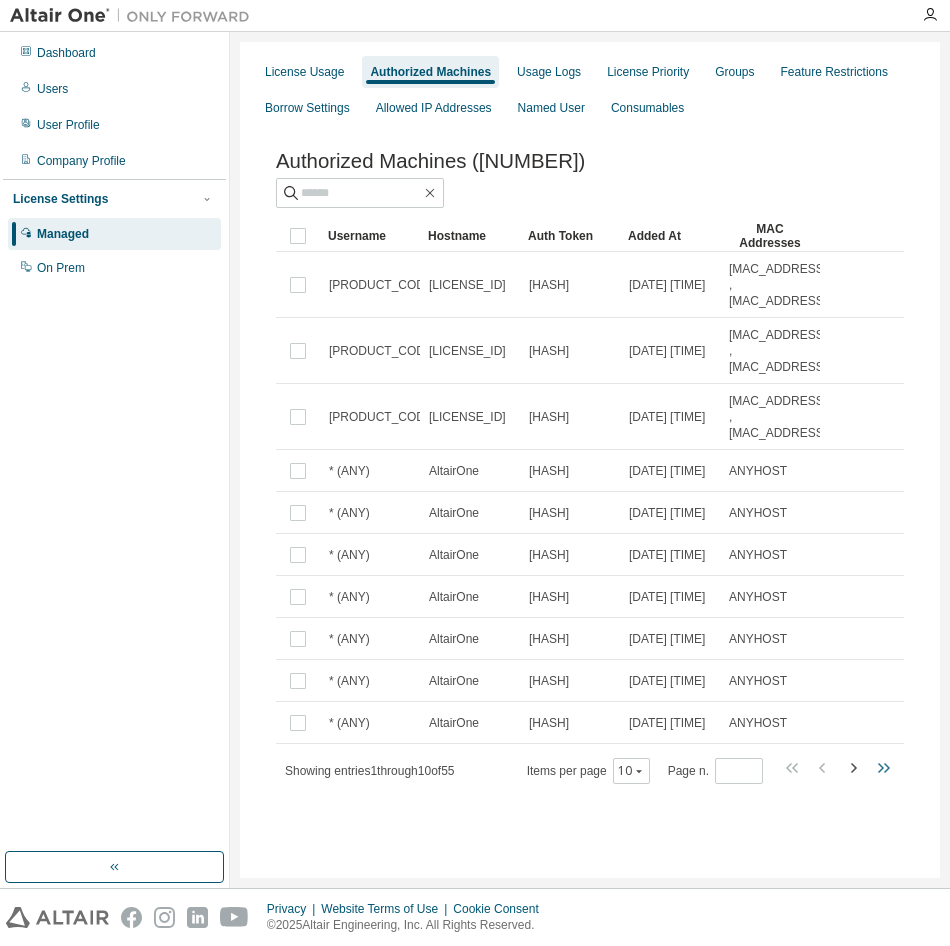 click 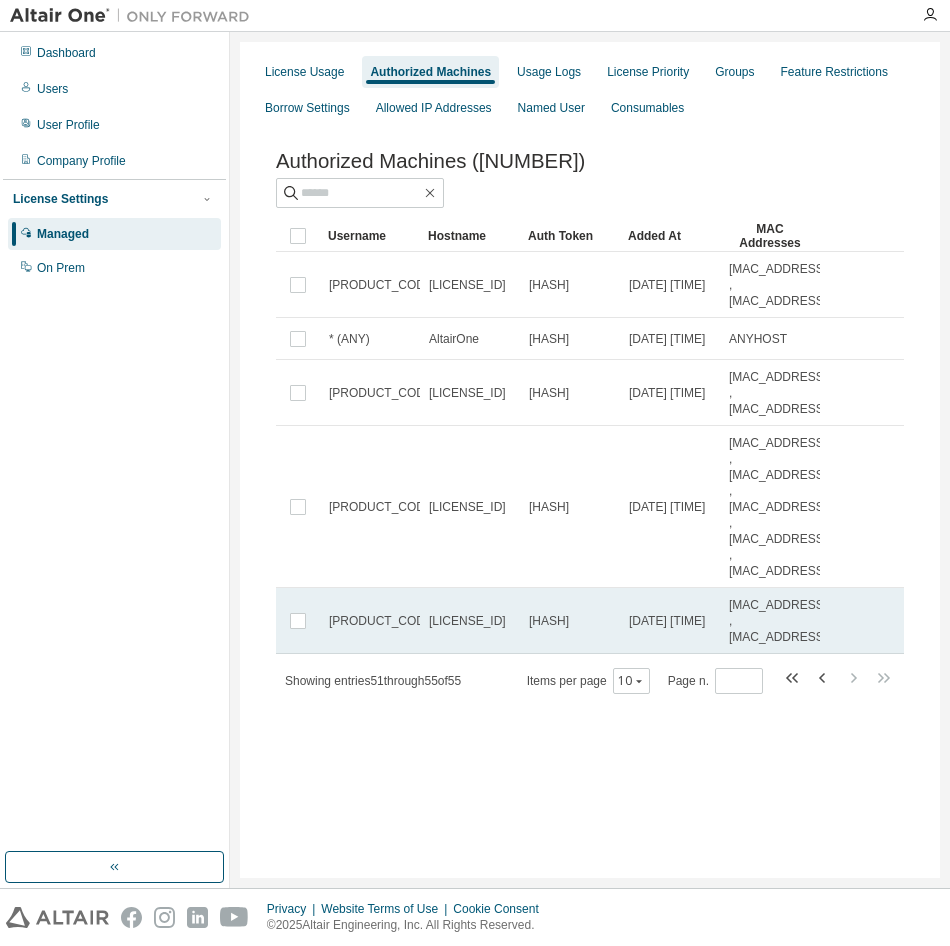 click on "F4:CE:23:91:F4:A5 , F4:CE:23:91:F4:A1" at bounding box center [778, 621] 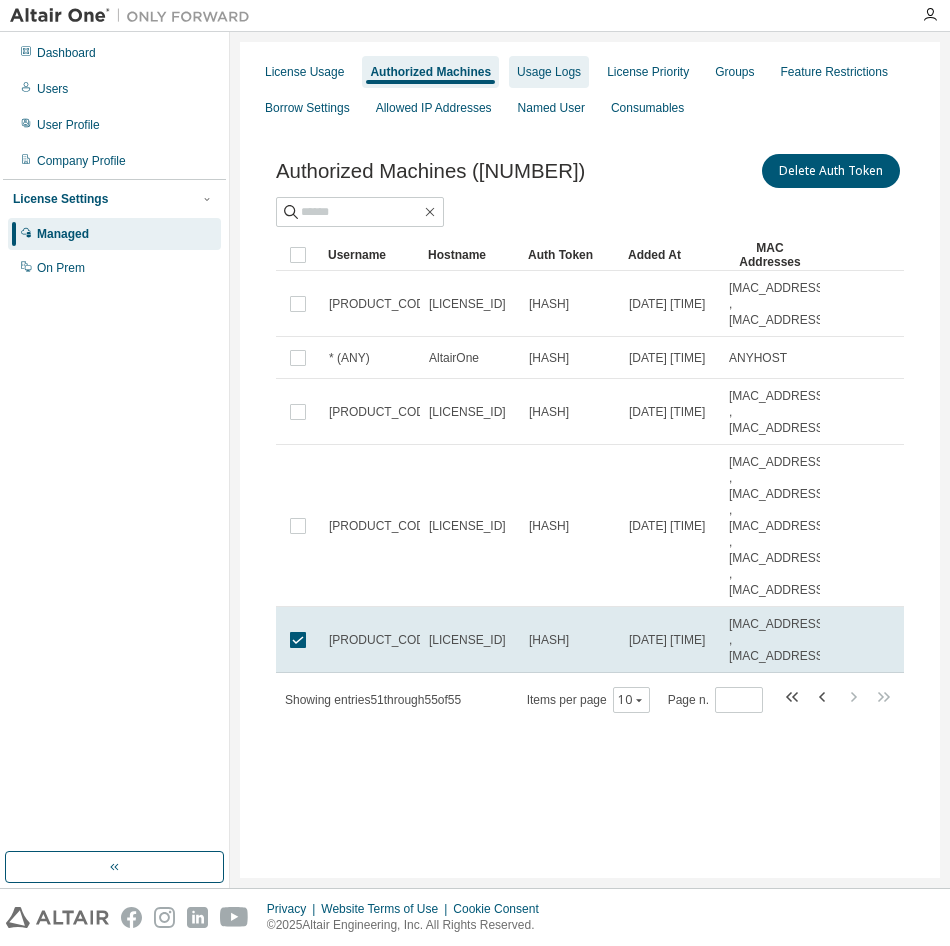 click on "Usage Logs" at bounding box center (549, 72) 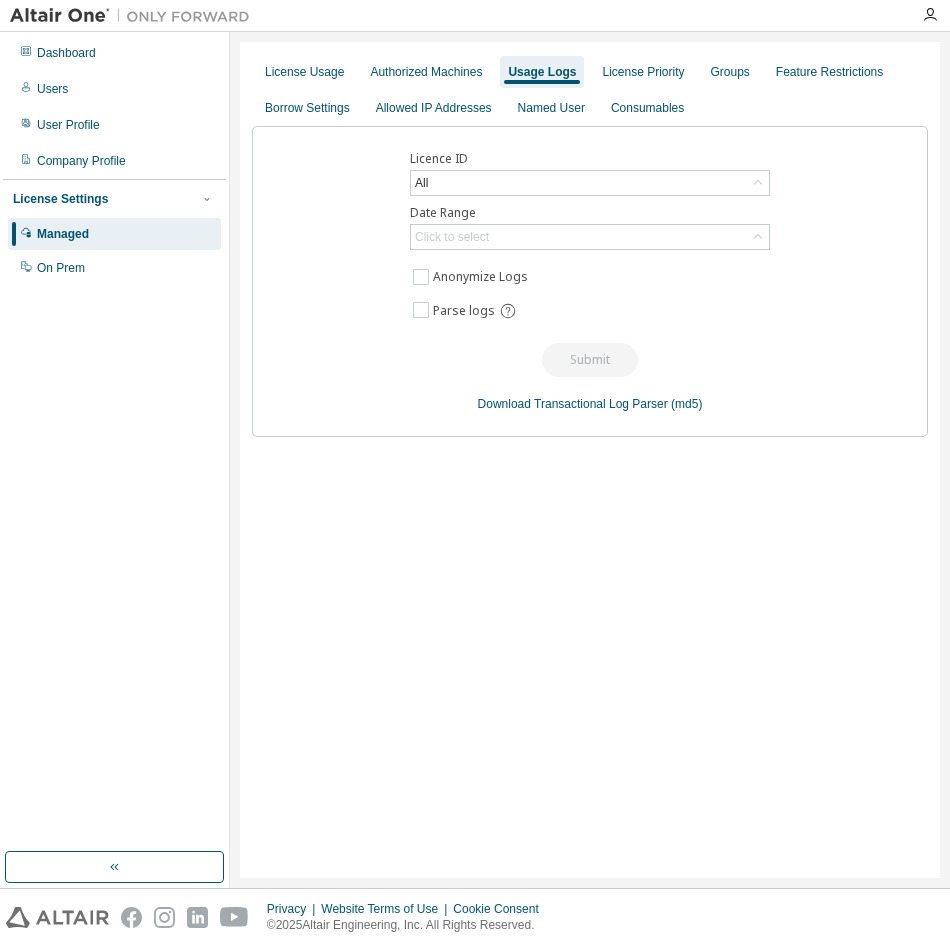 click on "Licence ID All Date Range Click to select Anonymize Logs Parse logs Submit Download Transactional Log Parser   (md5)" at bounding box center [590, 281] 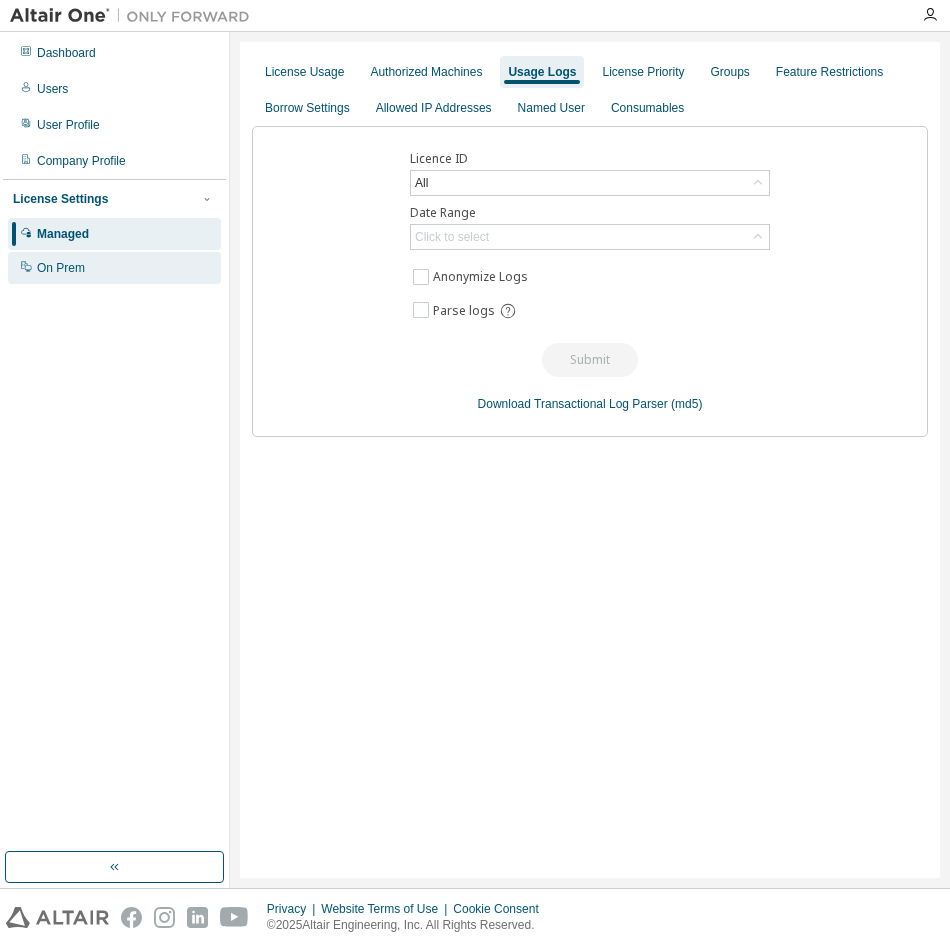 click on "On Prem" at bounding box center [114, 268] 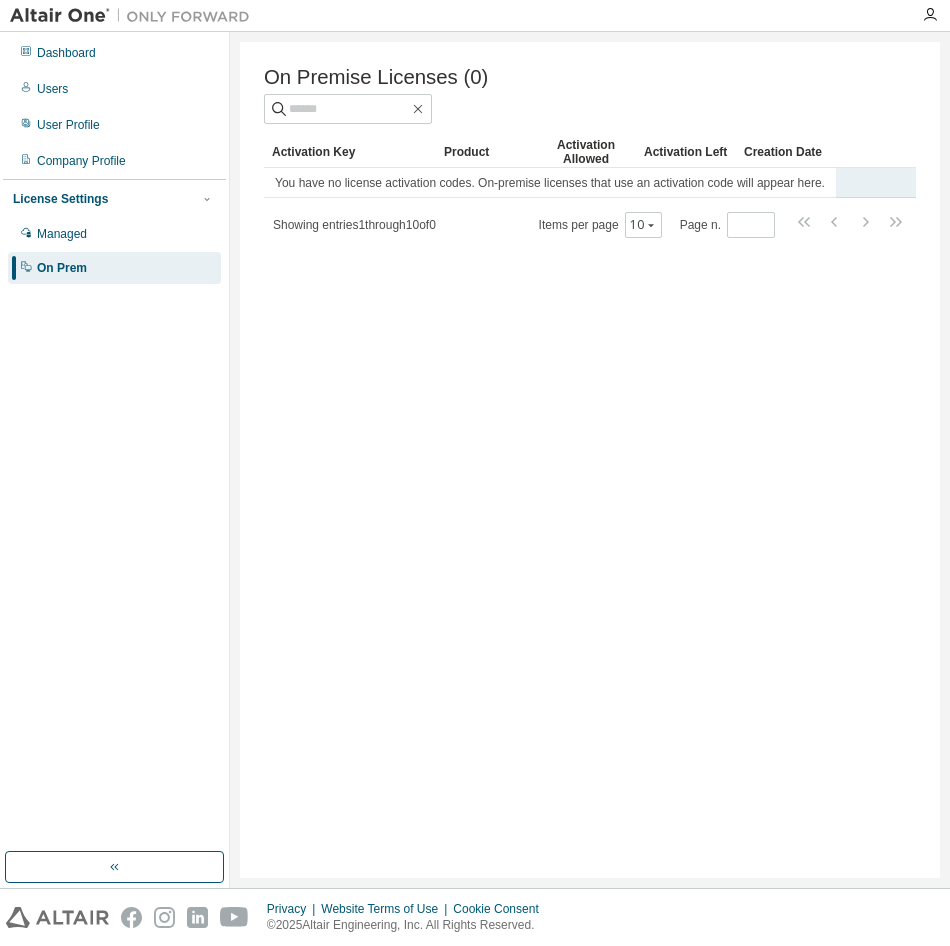 click on "You have no license activation codes. On-premise licenses that use an activation code will appear here." at bounding box center [590, 183] 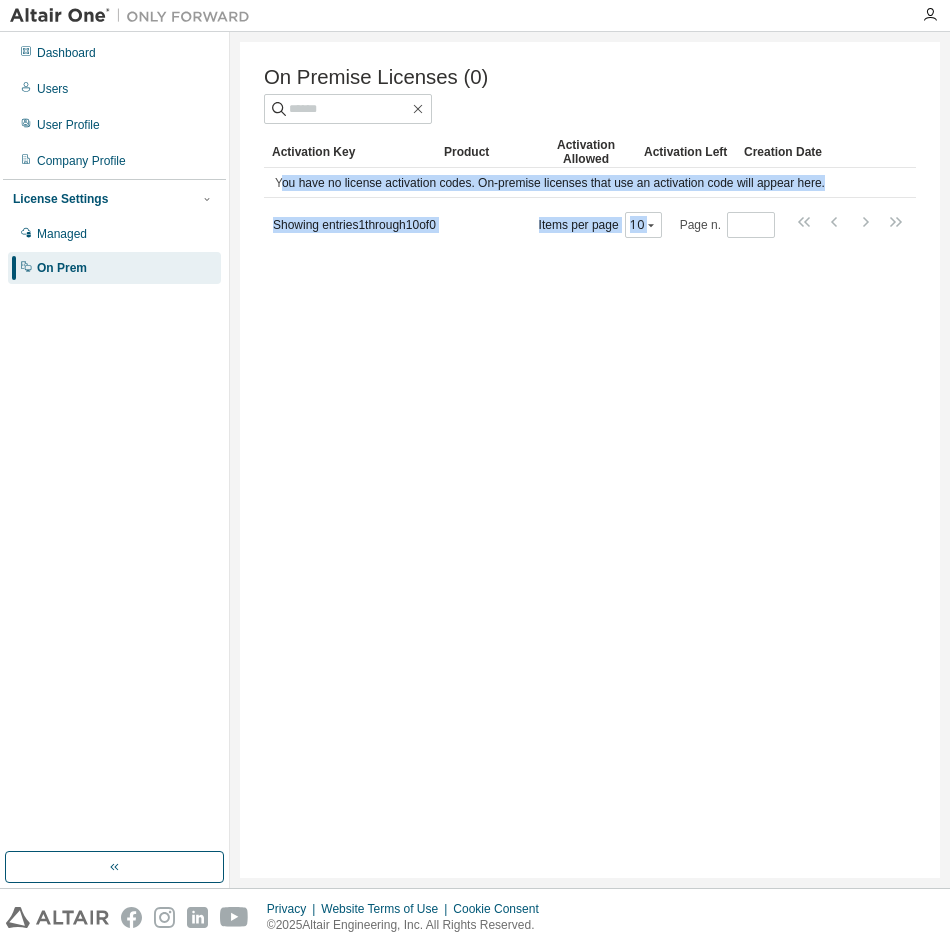 drag, startPoint x: 291, startPoint y: 186, endPoint x: 696, endPoint y: 202, distance: 405.31592 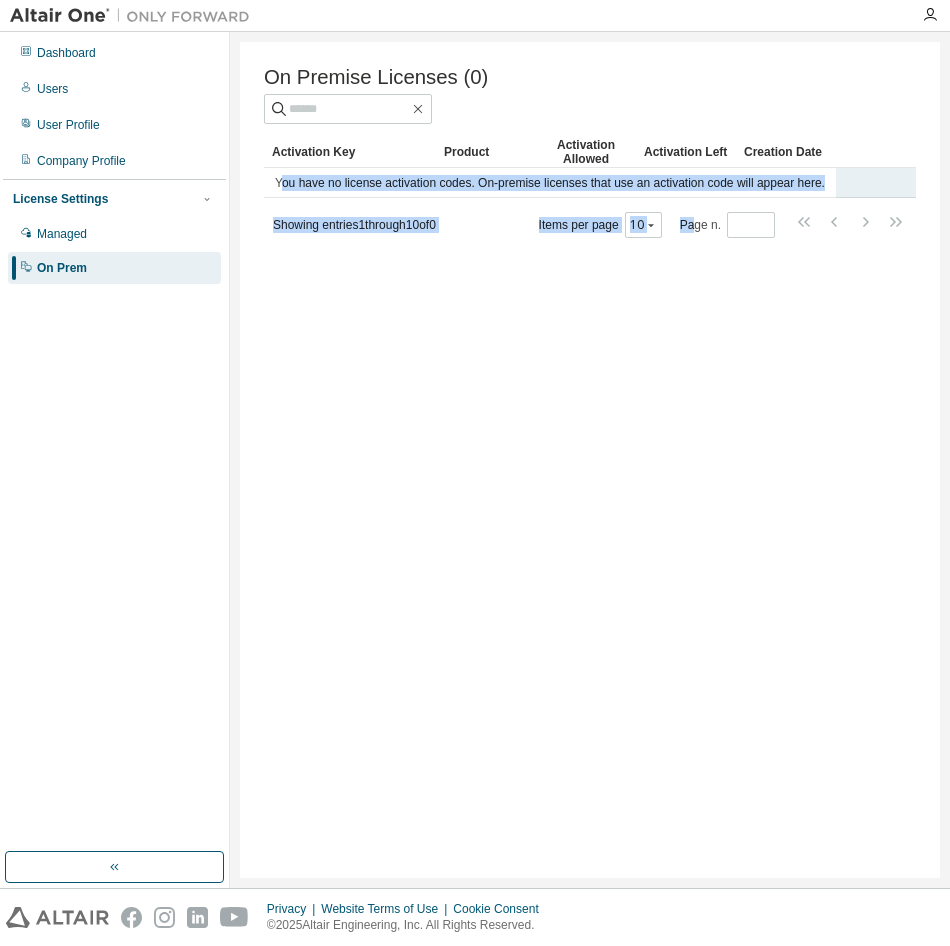 drag, startPoint x: 696, startPoint y: 202, endPoint x: 829, endPoint y: 199, distance: 133.03383 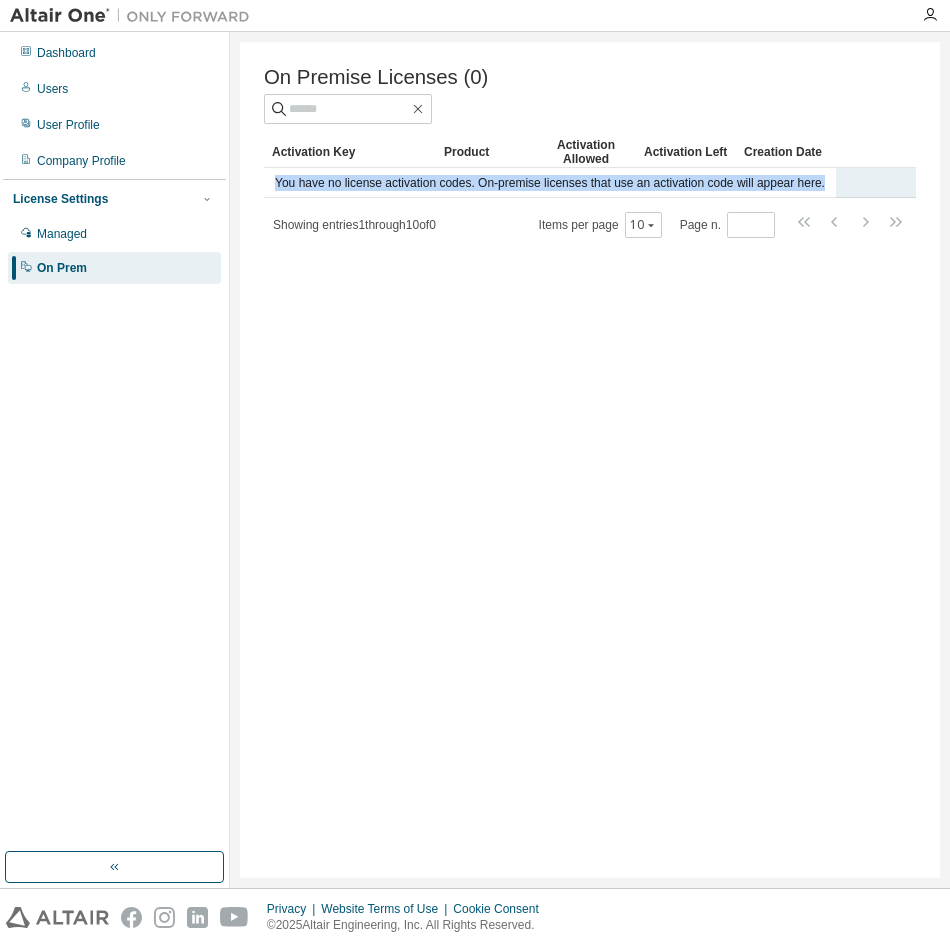 drag, startPoint x: 827, startPoint y: 191, endPoint x: 275, endPoint y: 191, distance: 552 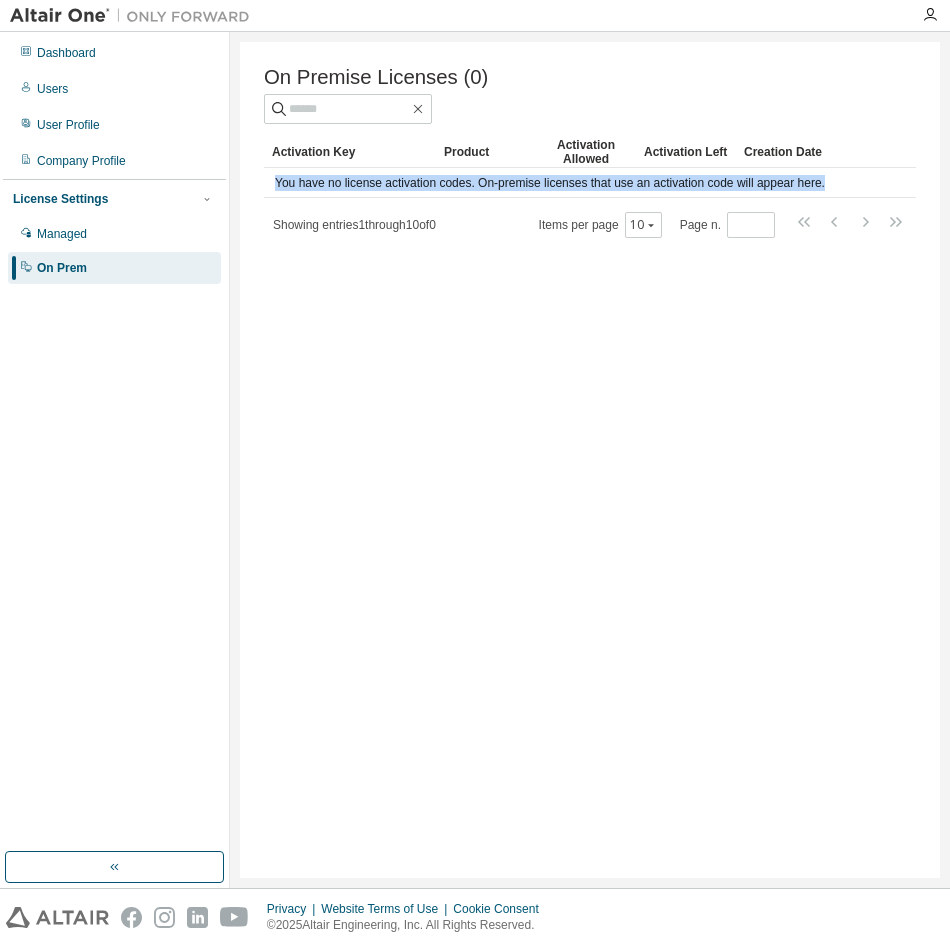 copy on "You have no license activation codes. On-premise licenses that use an activation code will appear here." 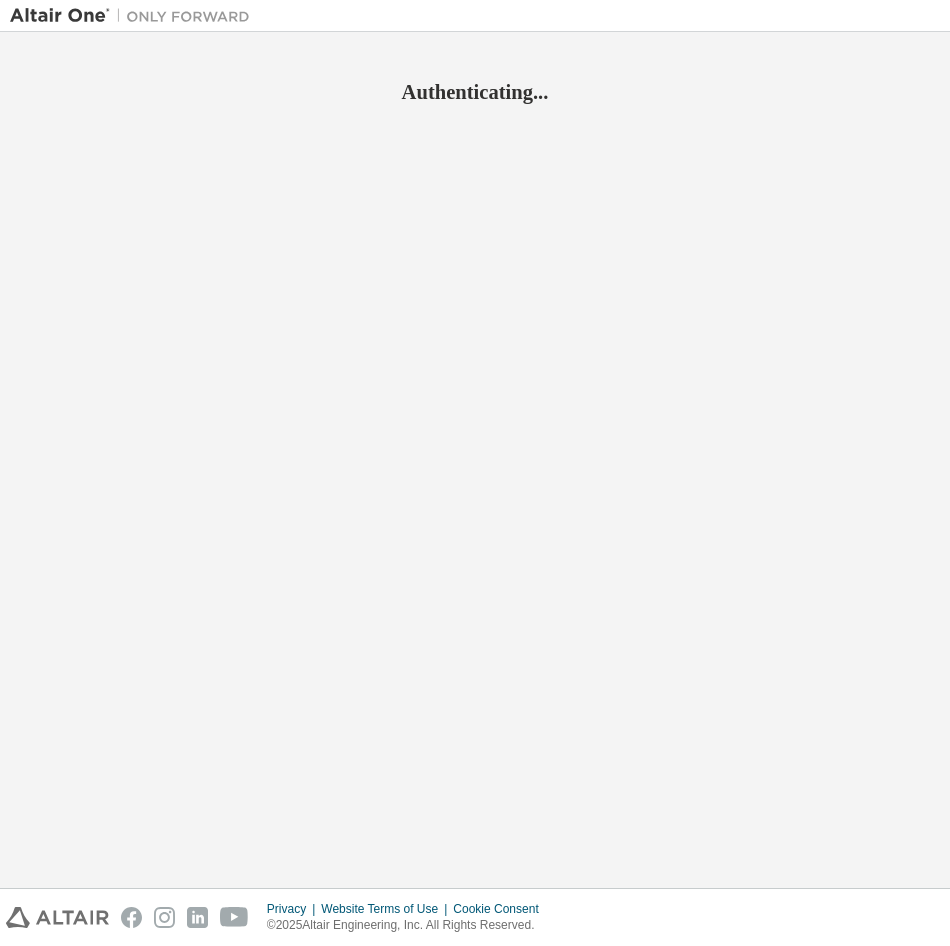scroll, scrollTop: 0, scrollLeft: 0, axis: both 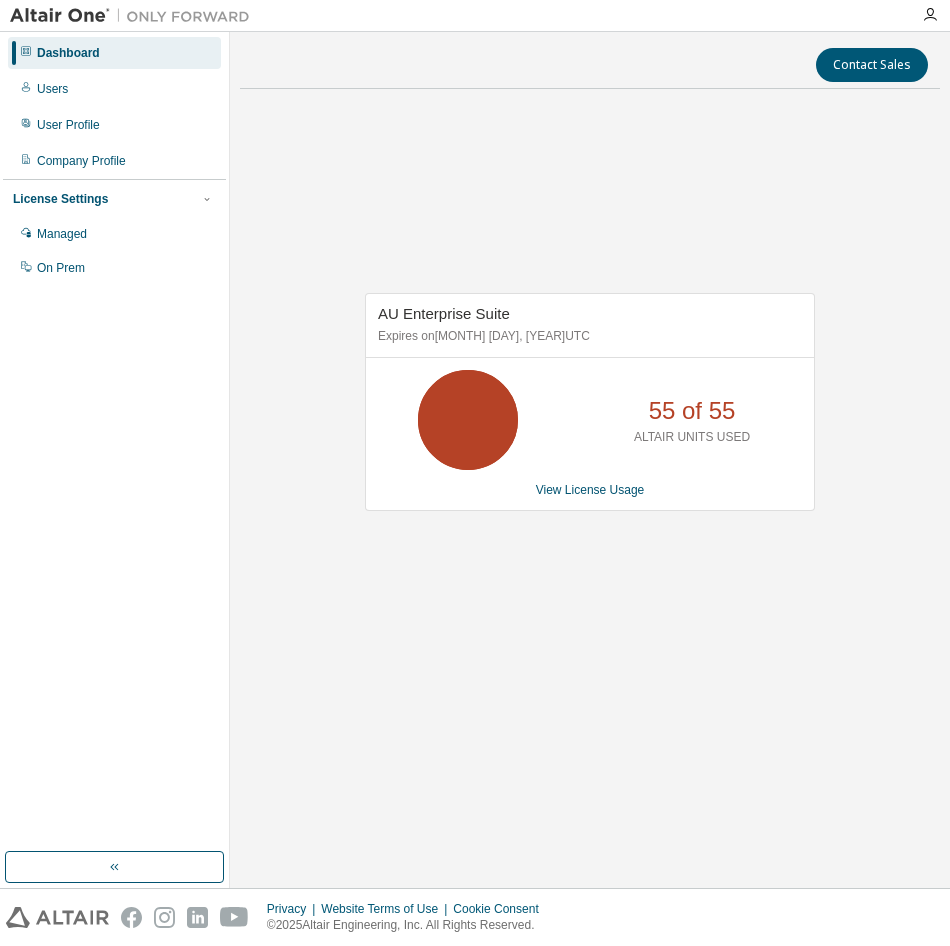 click on "AU Enterprise Suite Expires on  October 1, 2025  UTC  55 of 55 ALTAIR UNITS USED View License Usage" at bounding box center [590, 412] 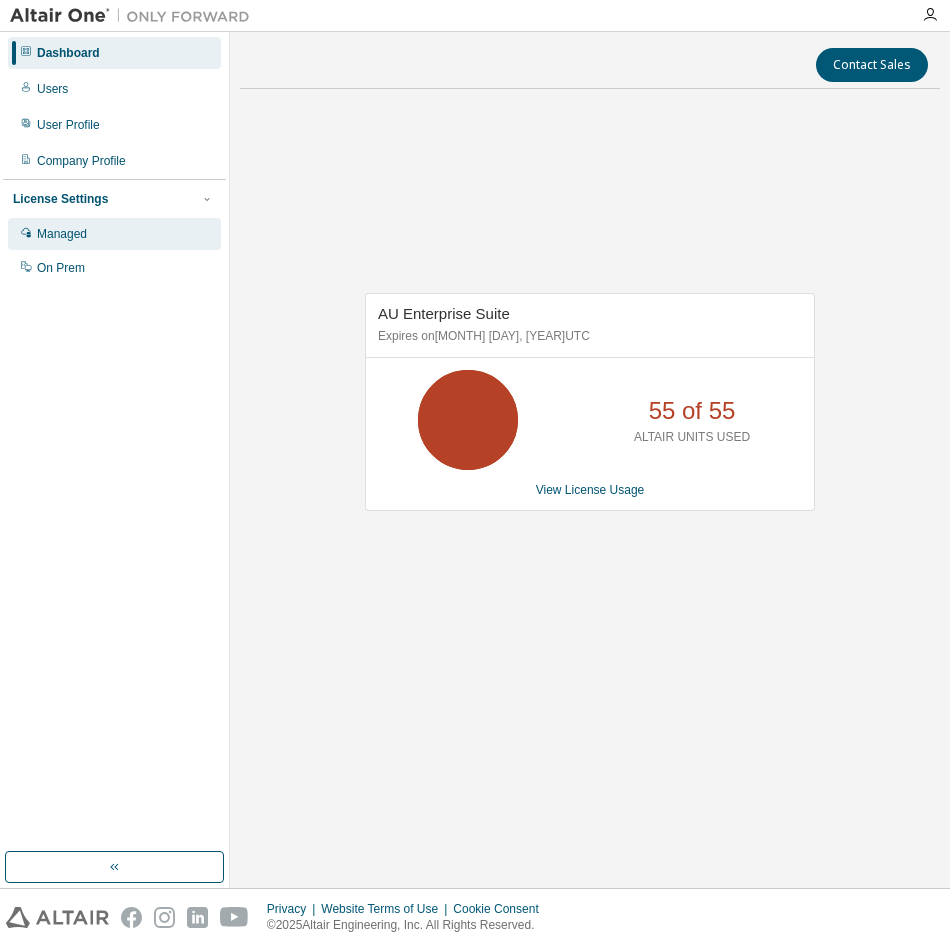 click on "Managed" at bounding box center (62, 234) 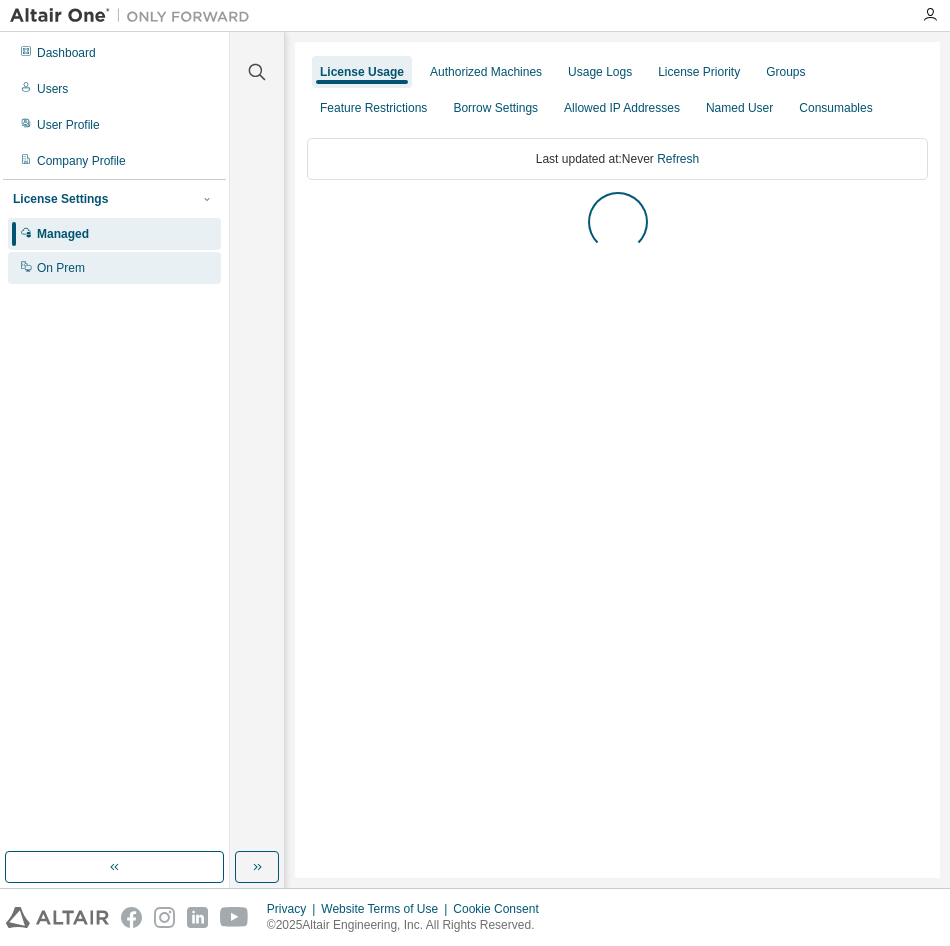 click on "On Prem" at bounding box center [61, 268] 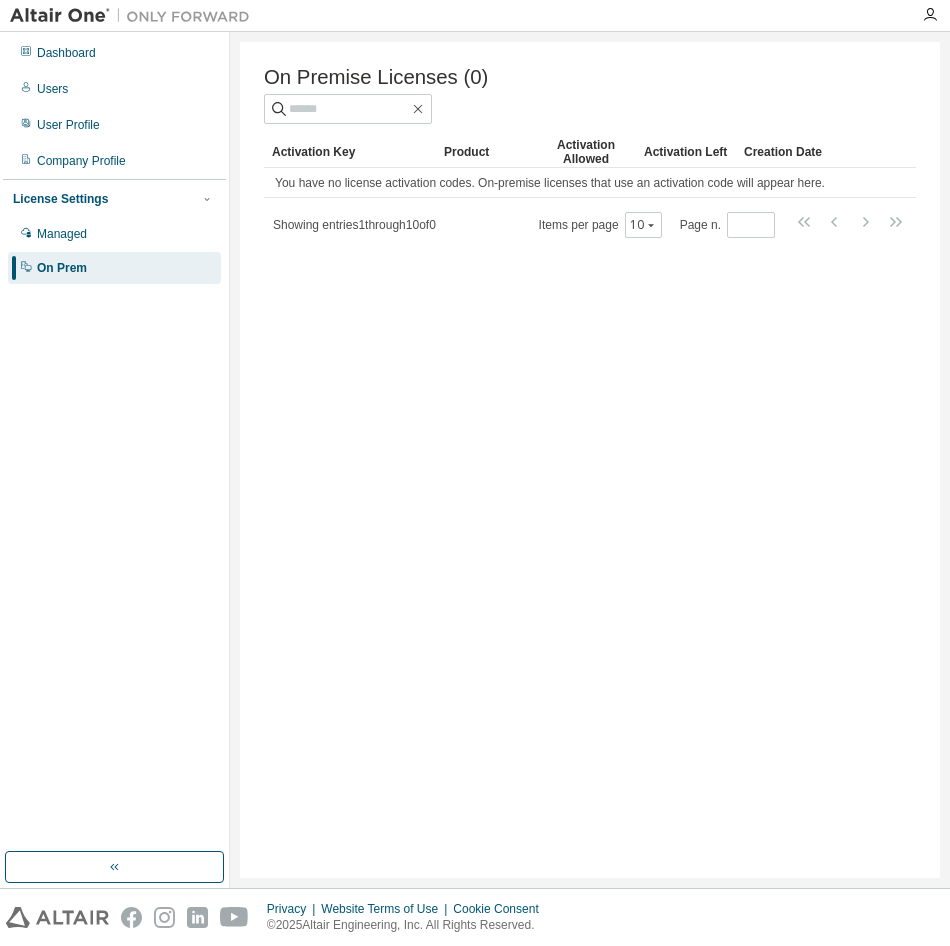 click on "Activation Key" at bounding box center (350, 152) 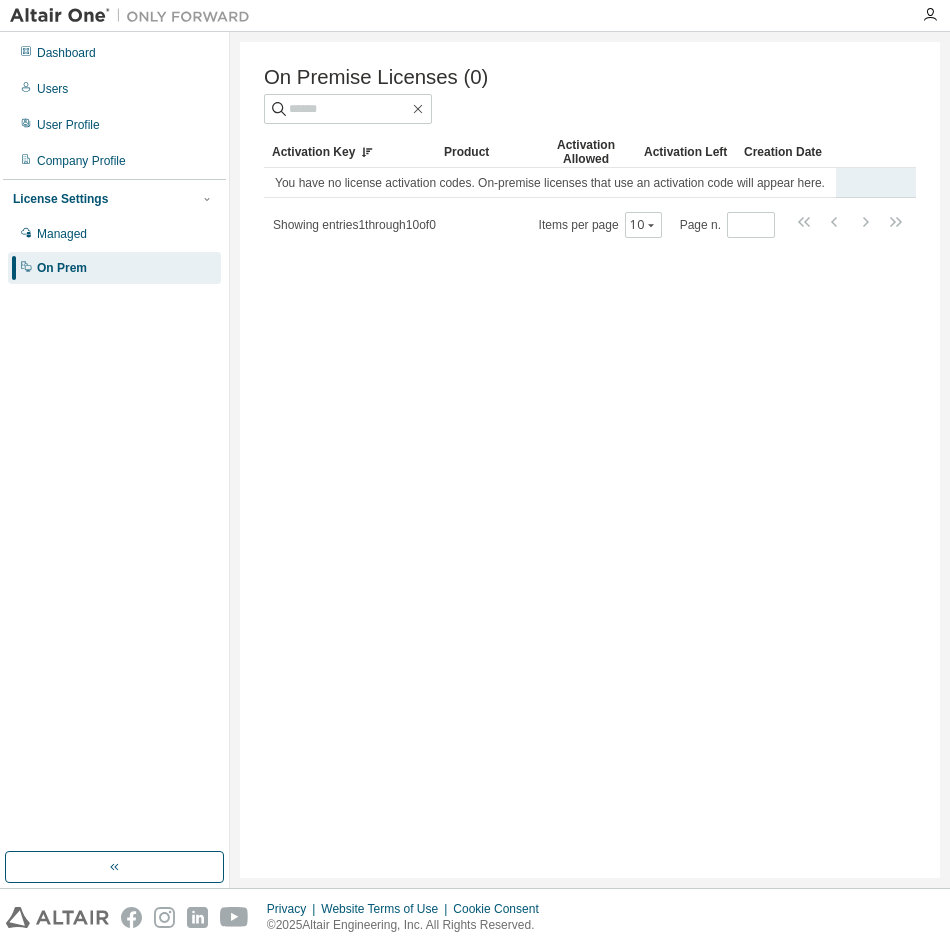 click on "You have no license activation codes. On-premise licenses that use an activation code will appear here." at bounding box center [550, 183] 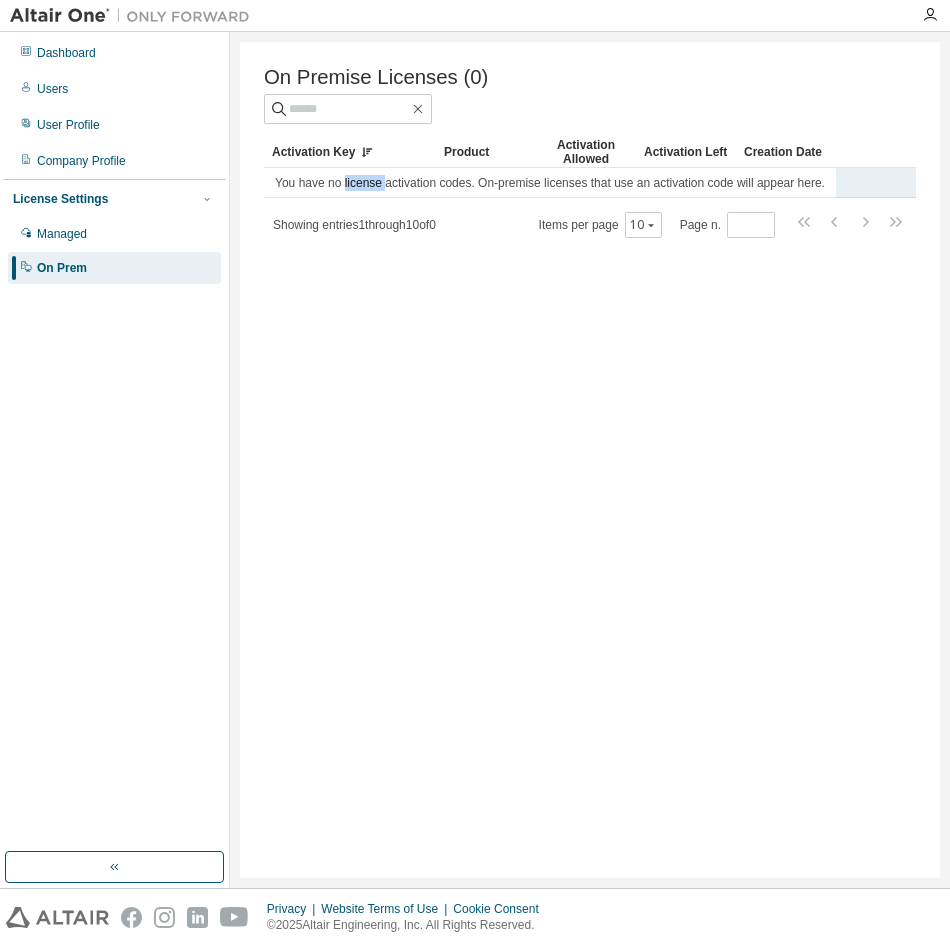 click on "You have no license activation codes. On-premise licenses that use an activation code will appear here." at bounding box center (550, 183) 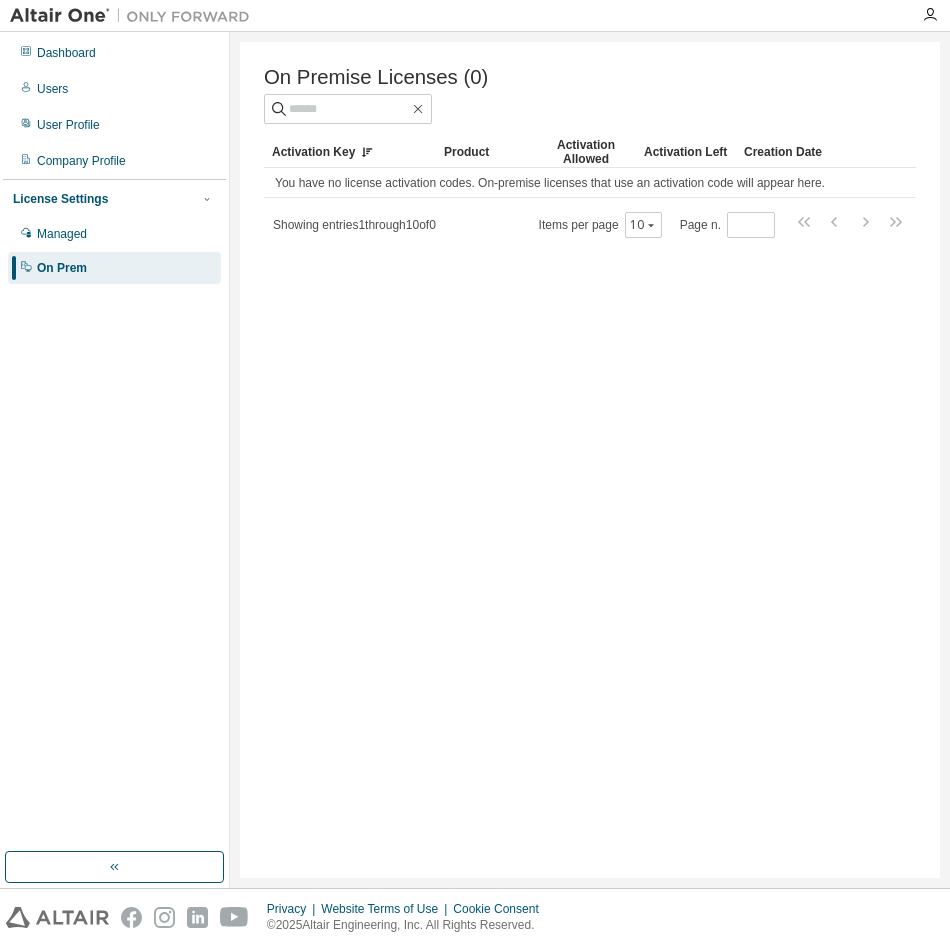 drag, startPoint x: 346, startPoint y: 190, endPoint x: 461, endPoint y: 325, distance: 177.34148 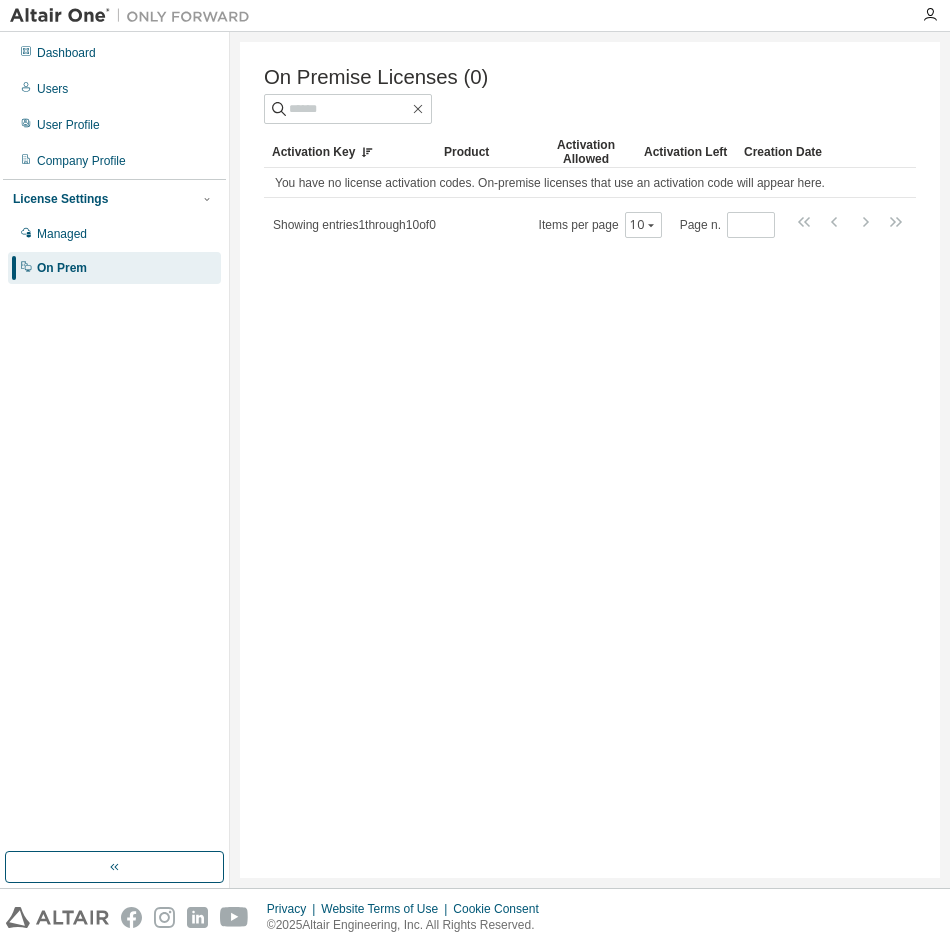 click on "On Premise Licenses (0) Clear Load Save Save As Field Operator Value Select filter Select operand Add criteria Search Activation Key Product Activation Allowed Activation Left Creation Date You have no license activation codes. On-premise licenses that use an activation code will appear here. Showing entries  1  through  10  of  0 Items per page 10 Page n. *" at bounding box center (590, 460) 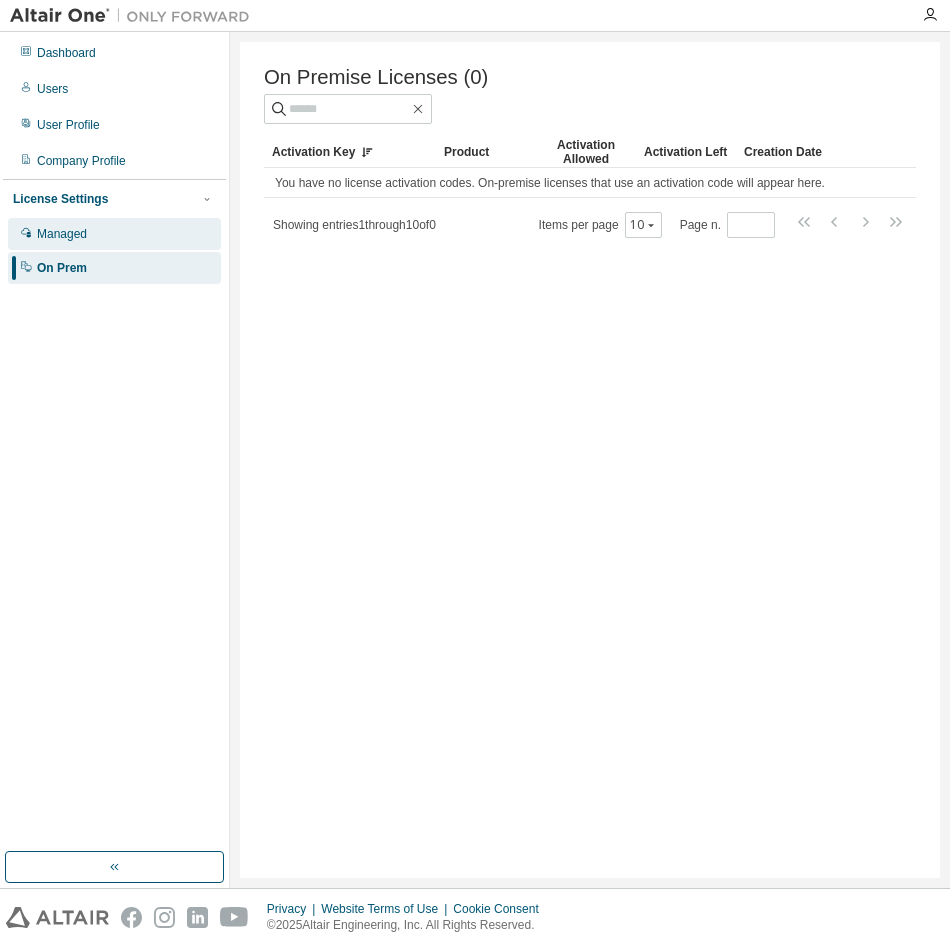 click on "Managed" at bounding box center (62, 234) 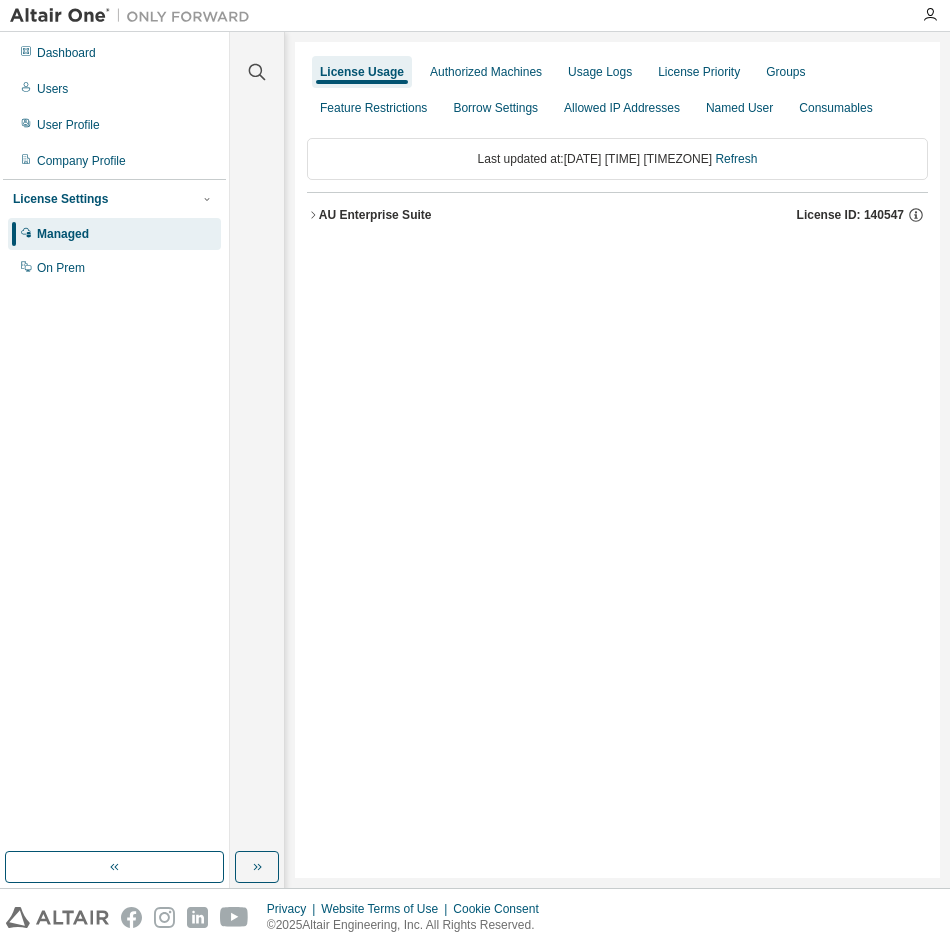 click on "License Usage Authorized Machines Usage Logs License Priority Groups Feature Restrictions Borrow Settings Allowed IP Addresses Named User Consumables Last updated at:  Fri 2025-08-08 04:16 PM GMT+9   Refresh AU Enterprise Suite License ID: 140547" at bounding box center (617, 460) 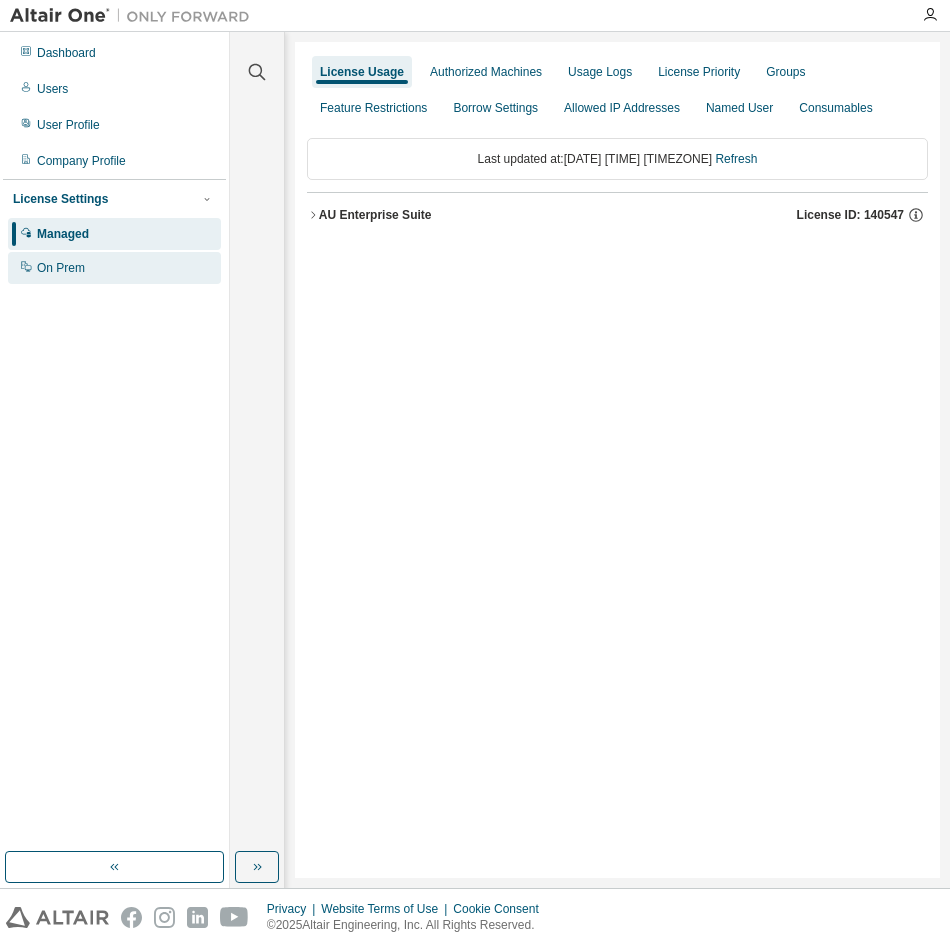 click on "On Prem" at bounding box center [114, 268] 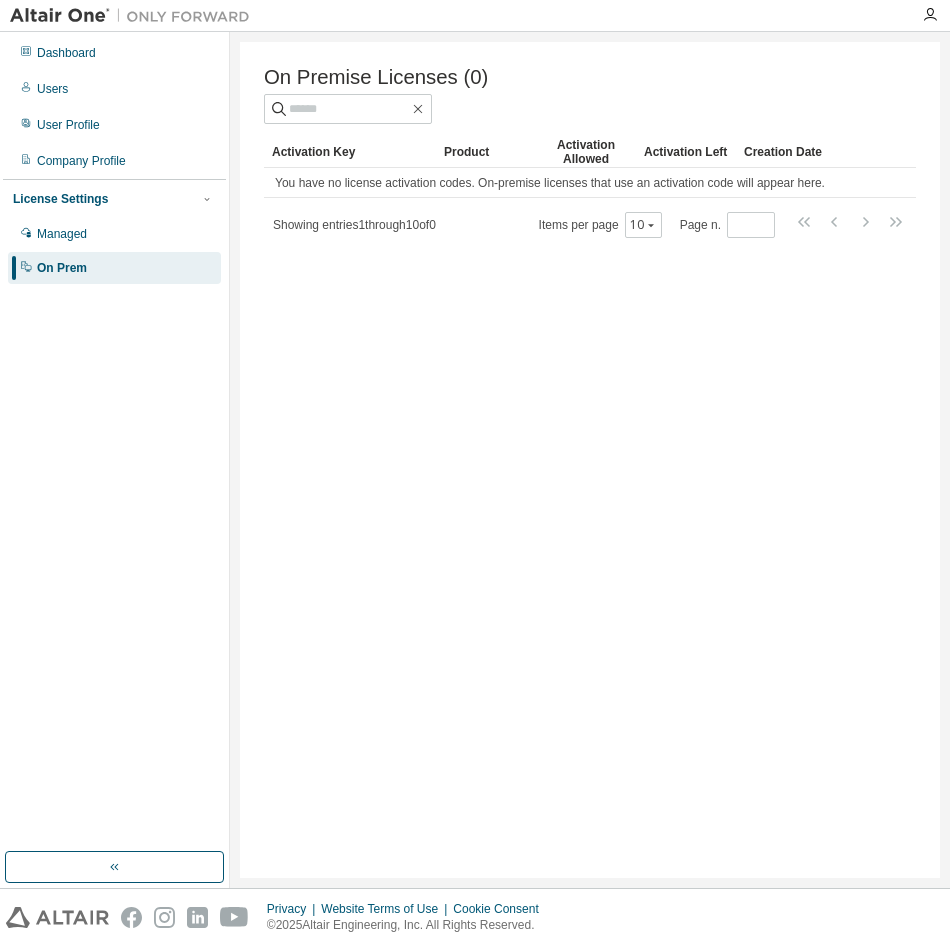 click on "Activation Allowed" at bounding box center (586, 152) 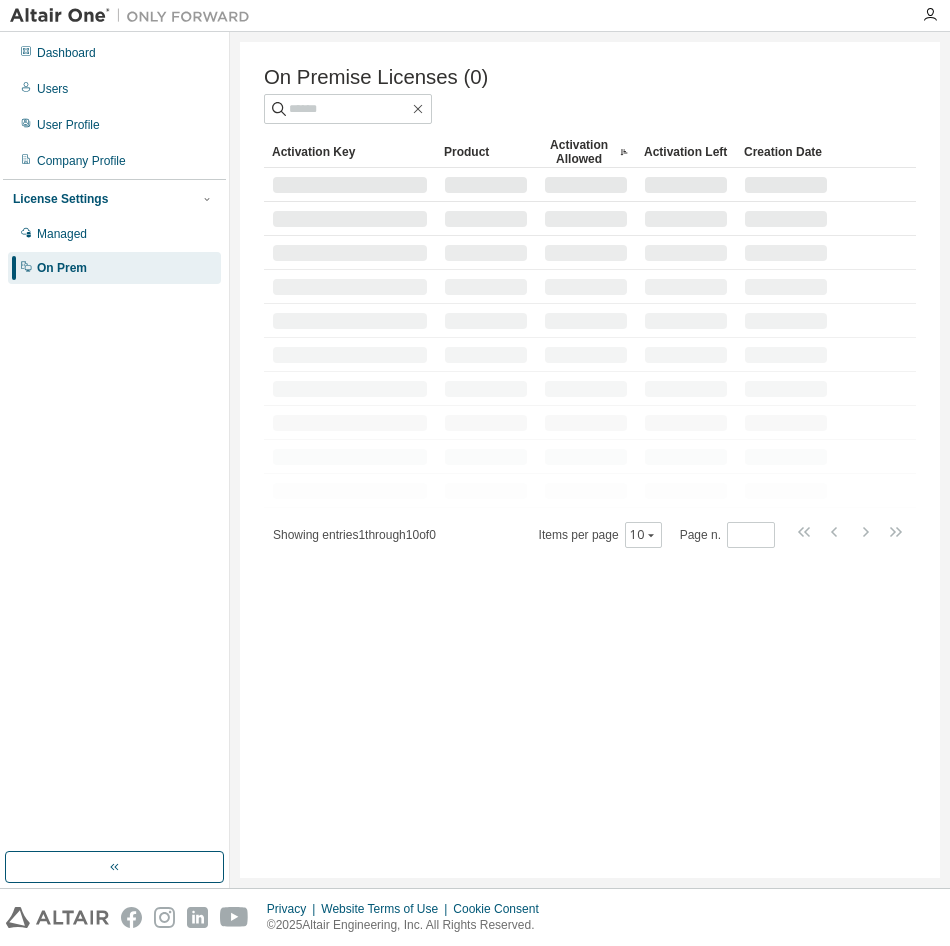 click on "Activation Key" at bounding box center [350, 152] 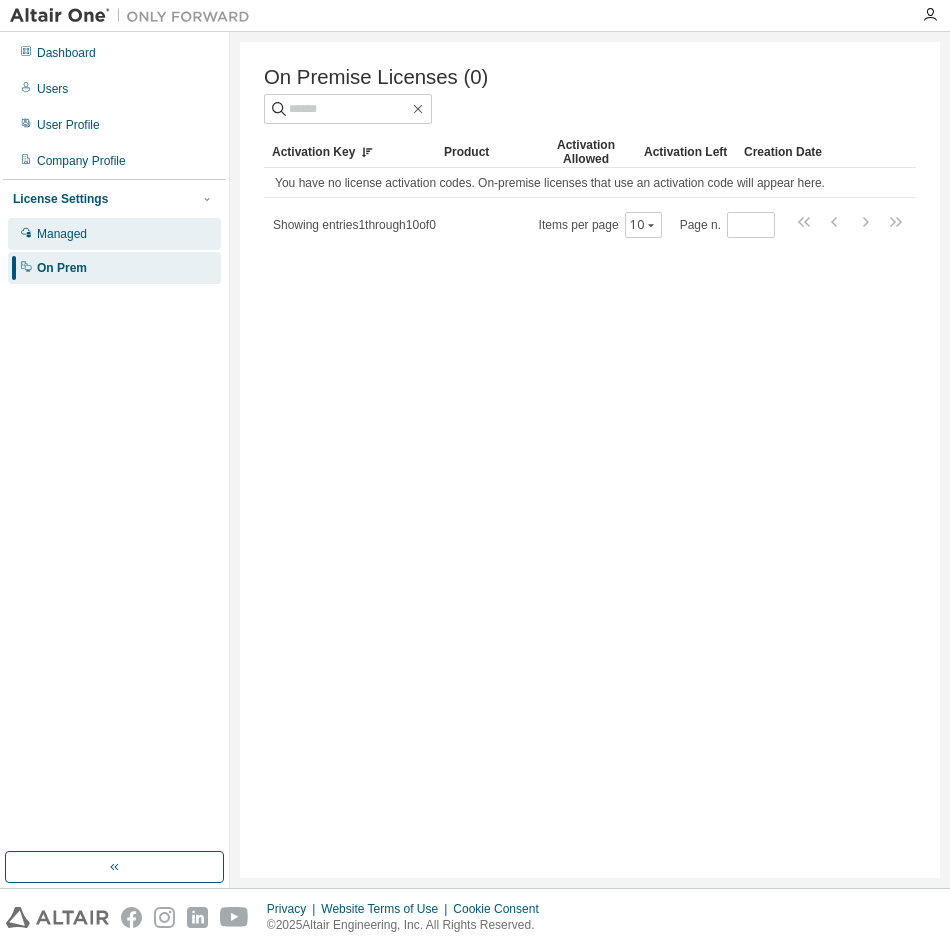 click on "Managed" at bounding box center (62, 234) 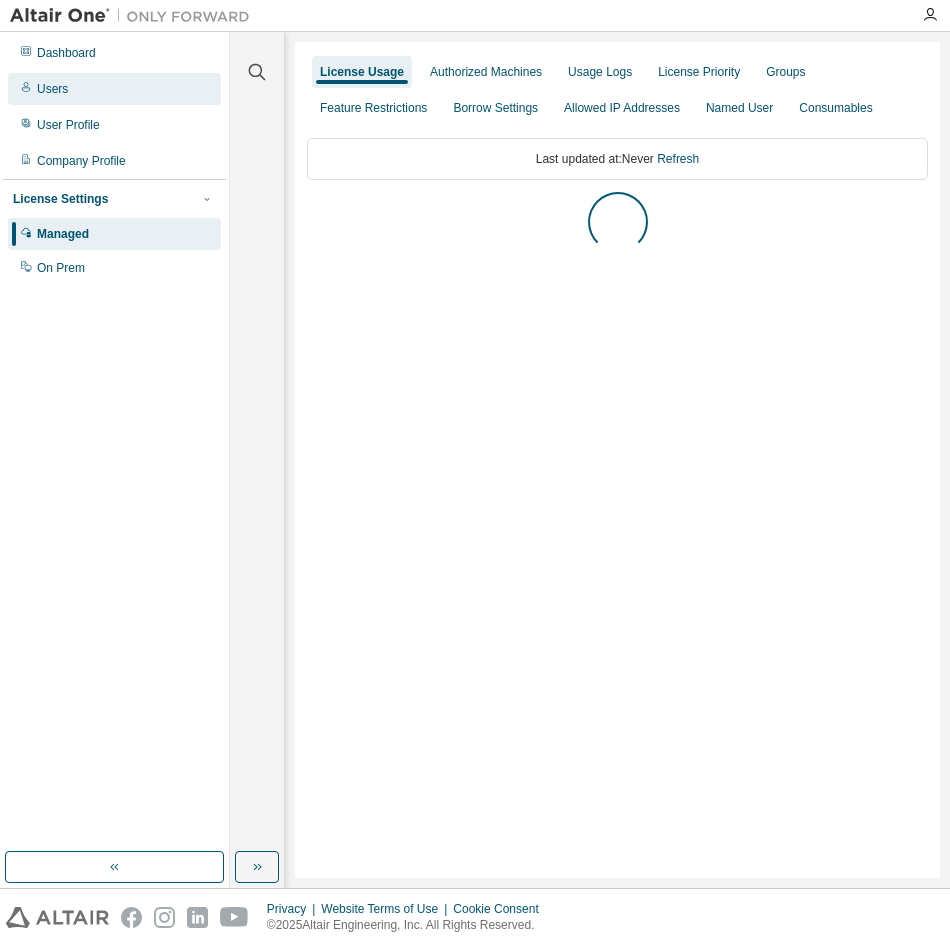 click on "Users" at bounding box center (52, 89) 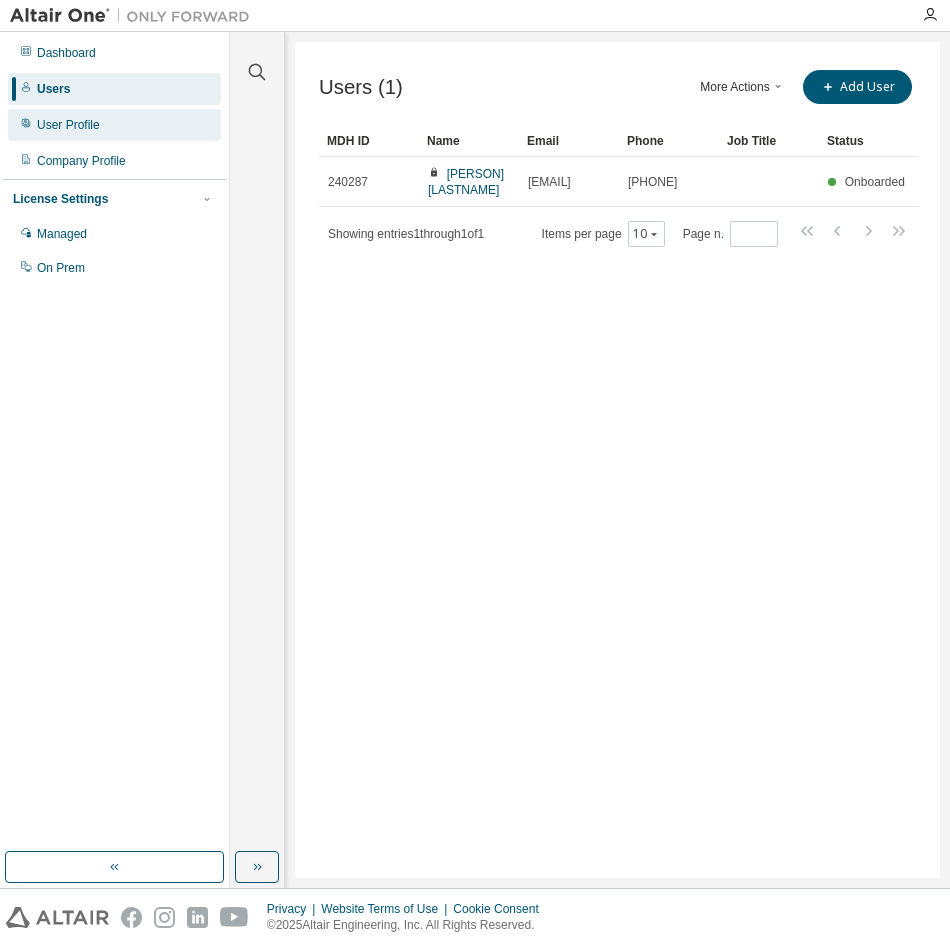 click on "User Profile" at bounding box center [114, 125] 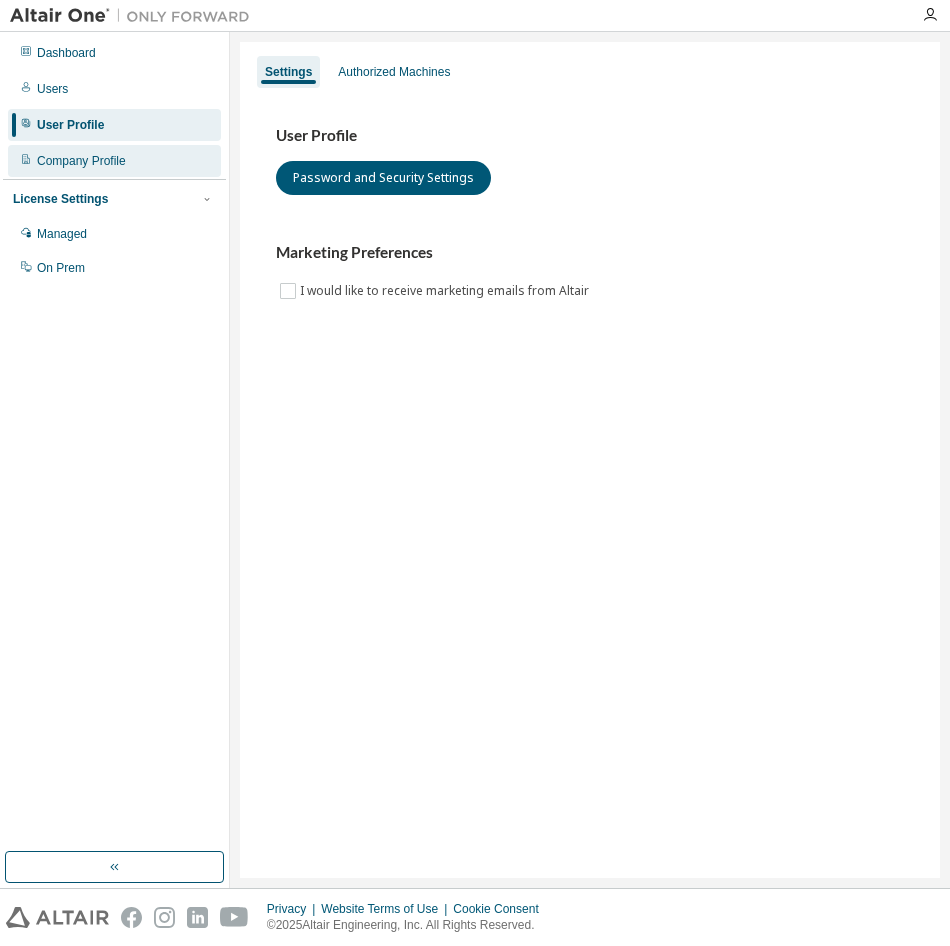 click on "Company Profile" at bounding box center (81, 161) 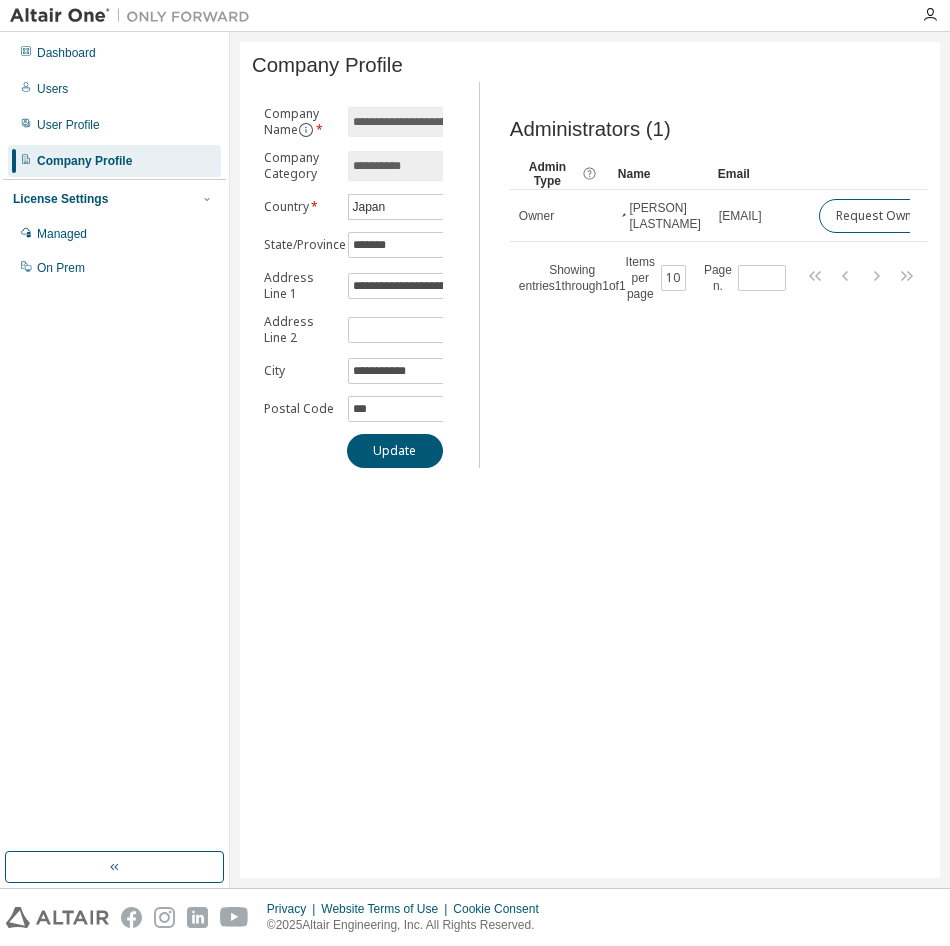 drag, startPoint x: 594, startPoint y: 397, endPoint x: 600, endPoint y: 380, distance: 18.027756 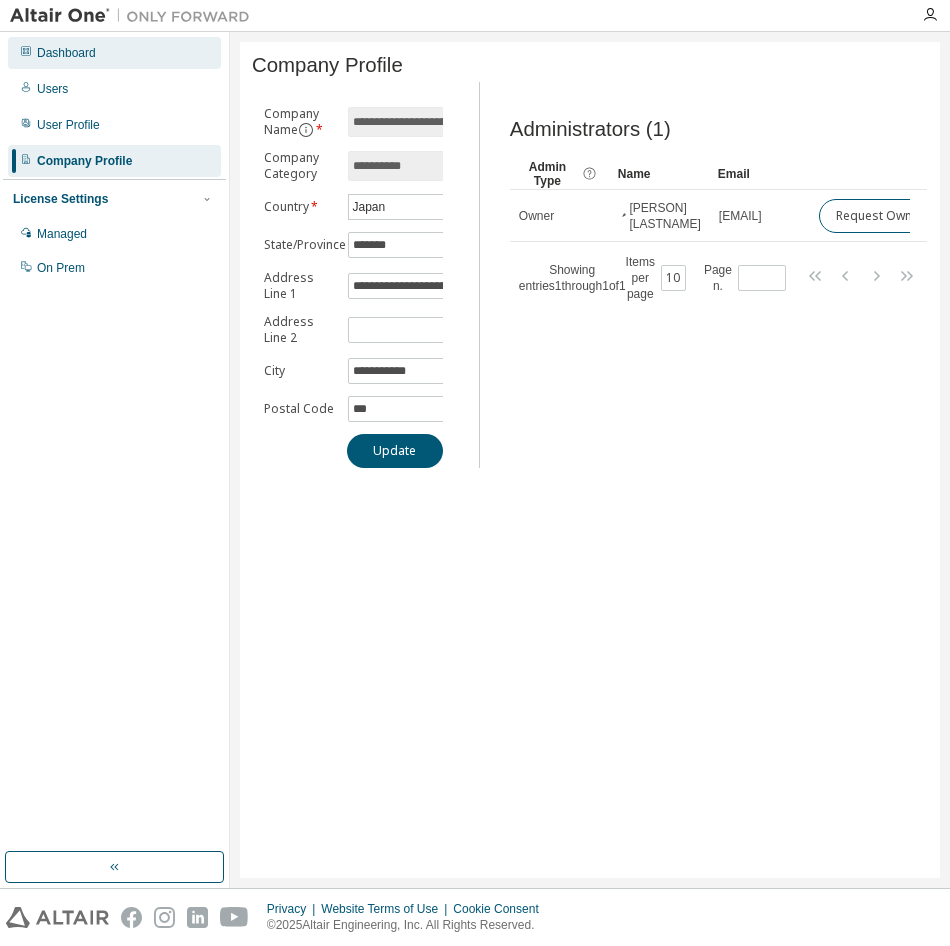 click on "Dashboard" at bounding box center [114, 53] 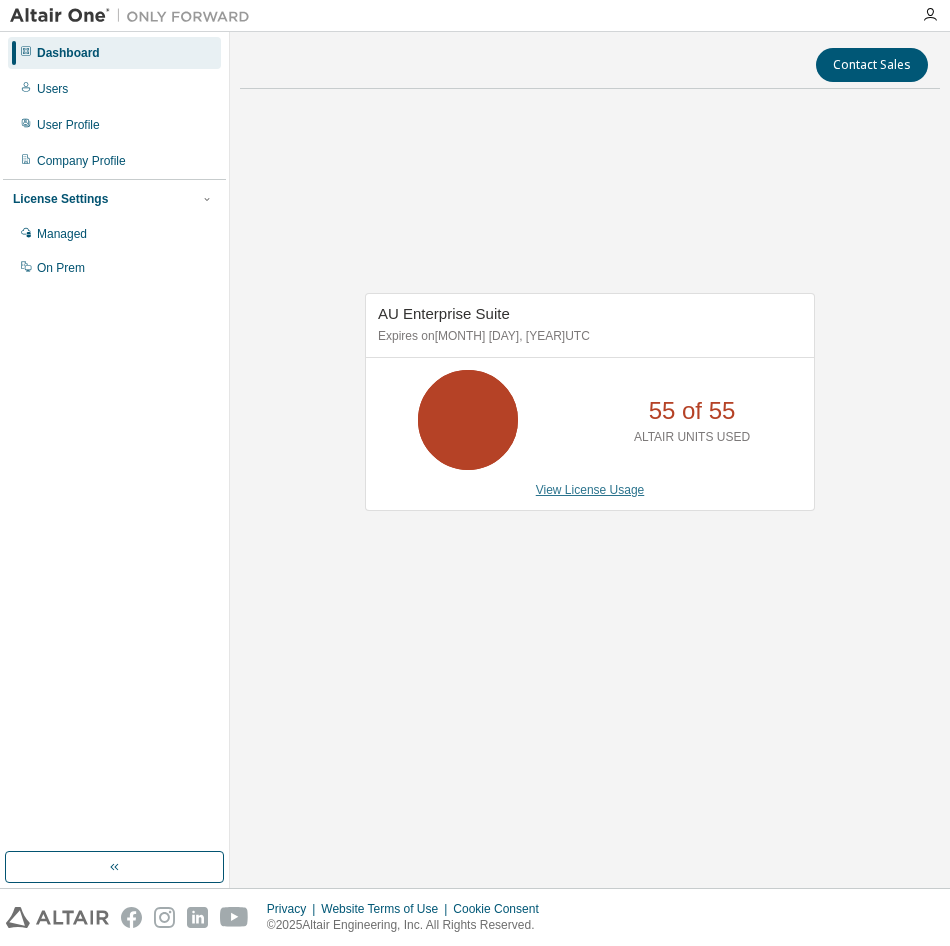 click on "View License Usage" at bounding box center [590, 490] 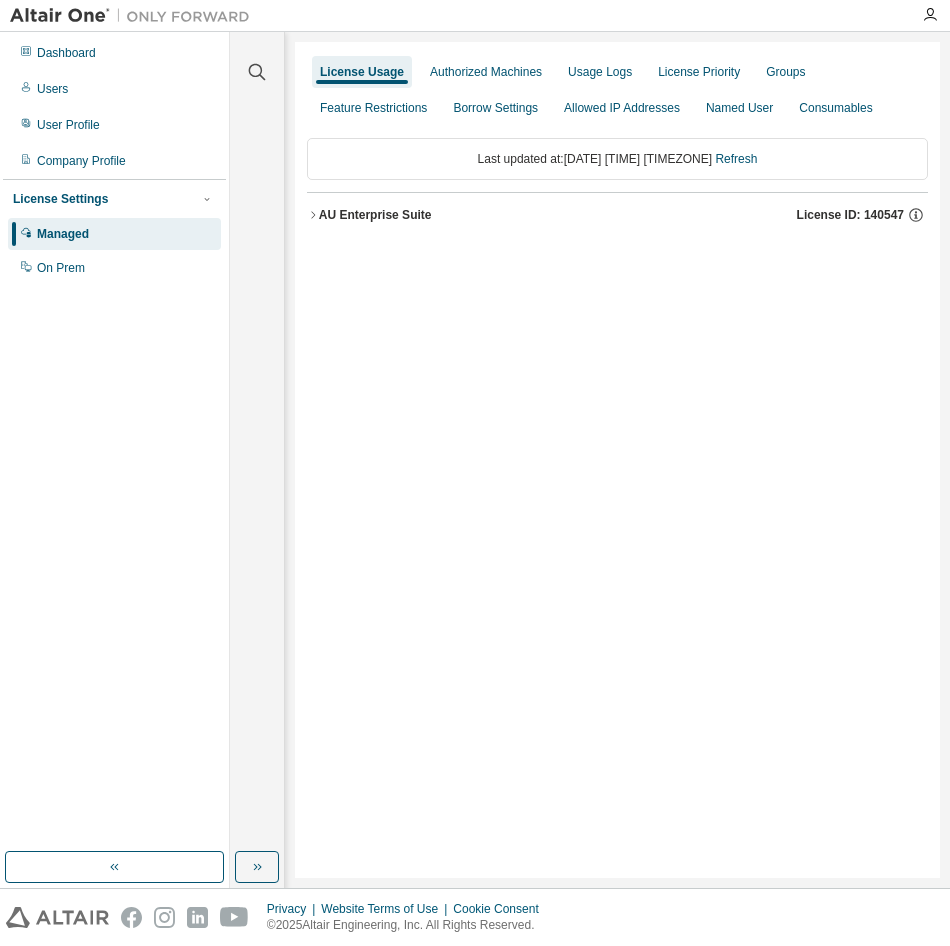 click on "AU Enterprise Suite" at bounding box center (375, 215) 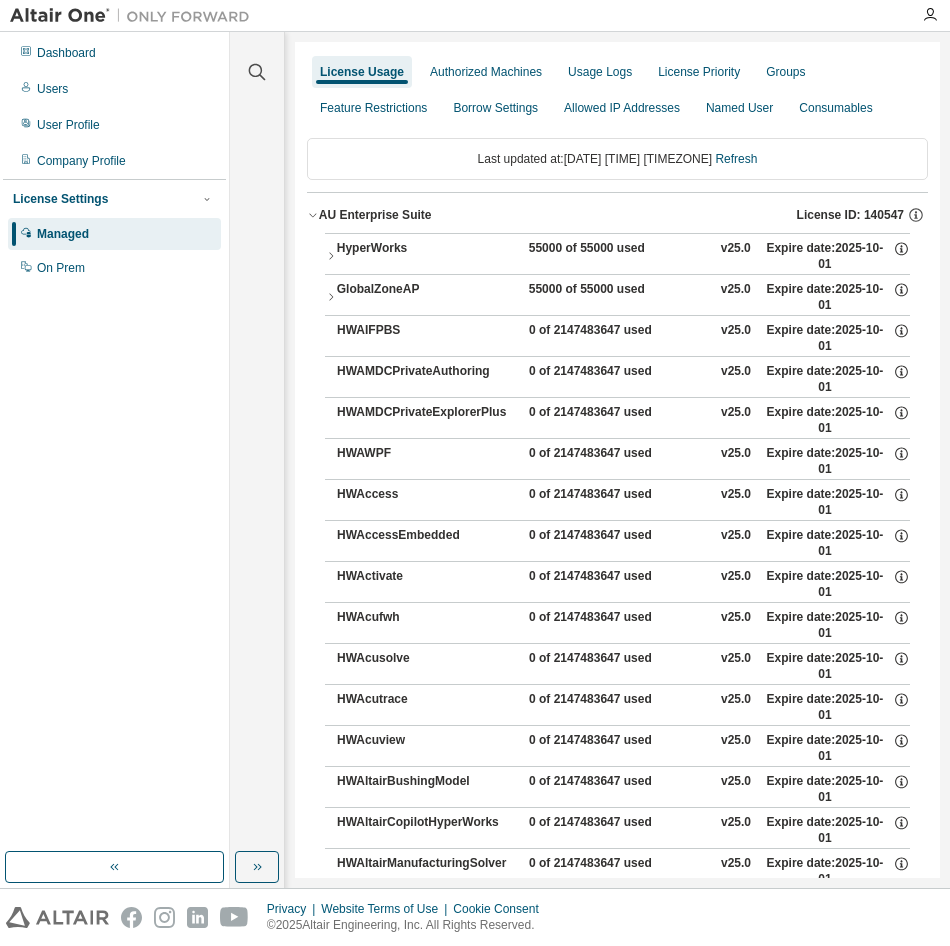 click on "License Usage Authorized Machines Usage Logs License Priority Groups Feature Restrictions Borrow Settings Allowed IP Addresses Named User Consumables" at bounding box center (617, 90) 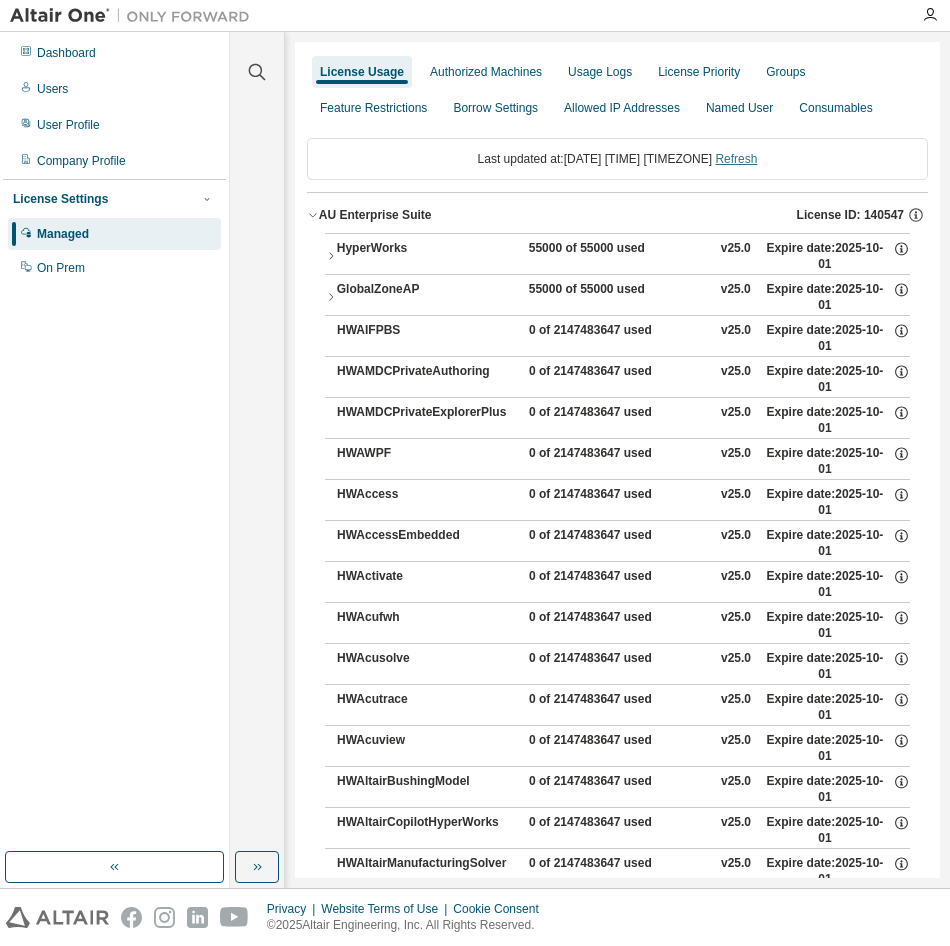 click on "Refresh" at bounding box center (736, 159) 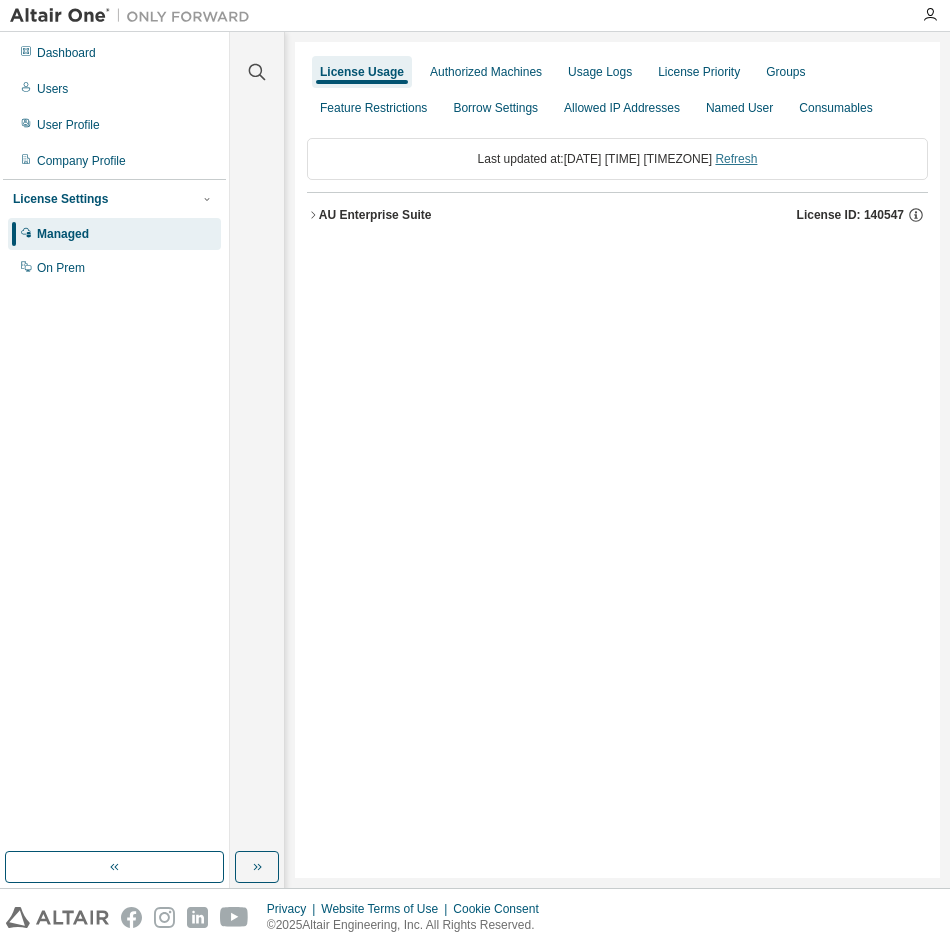 click on "Refresh" at bounding box center (736, 159) 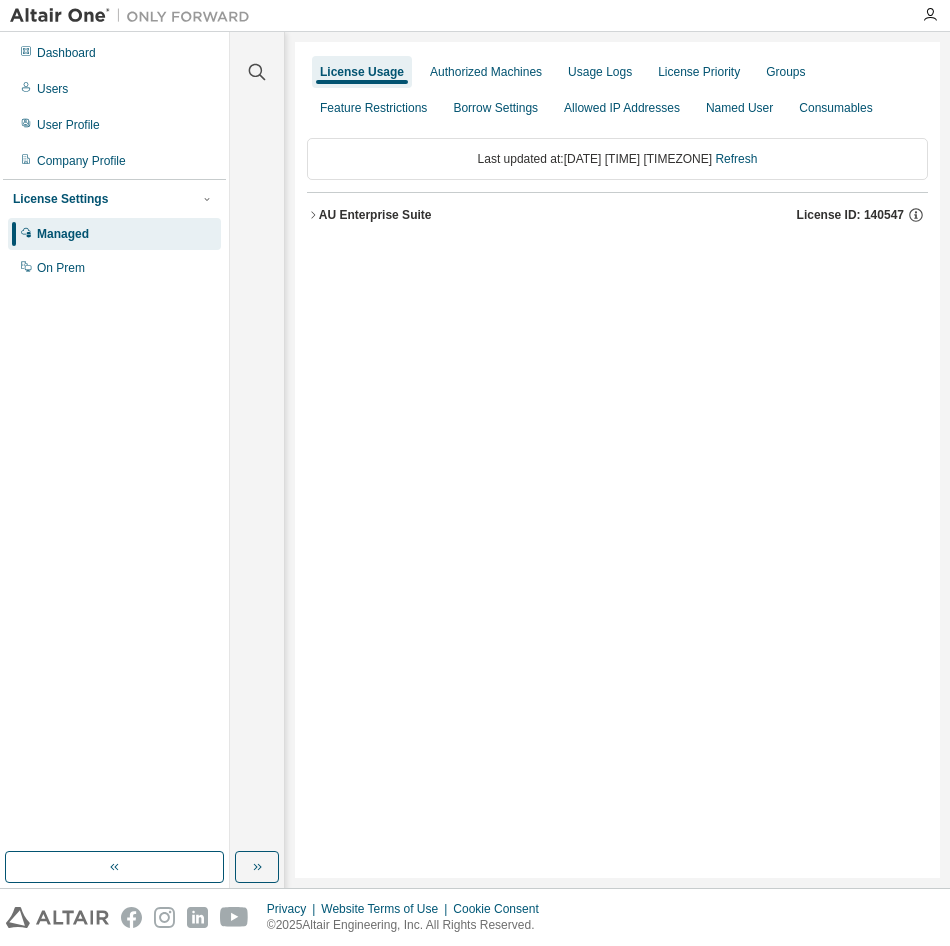 click on "AU Enterprise Suite" at bounding box center [375, 215] 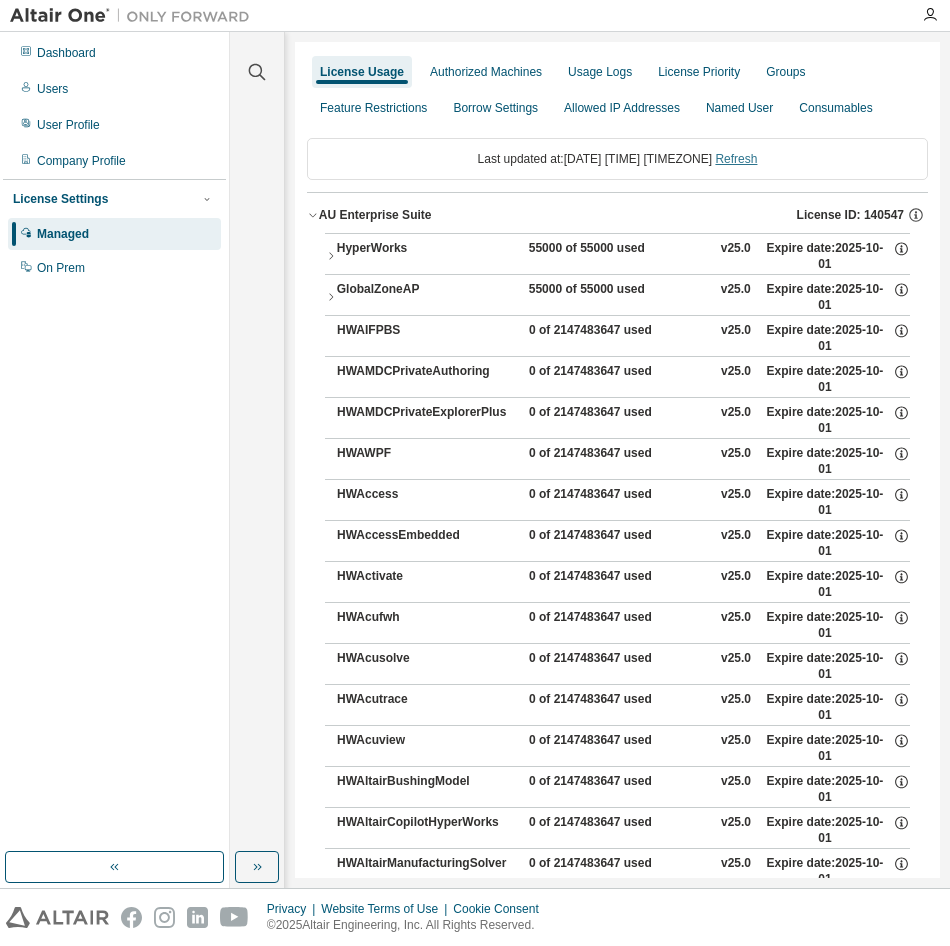 click on "Refresh" at bounding box center (736, 159) 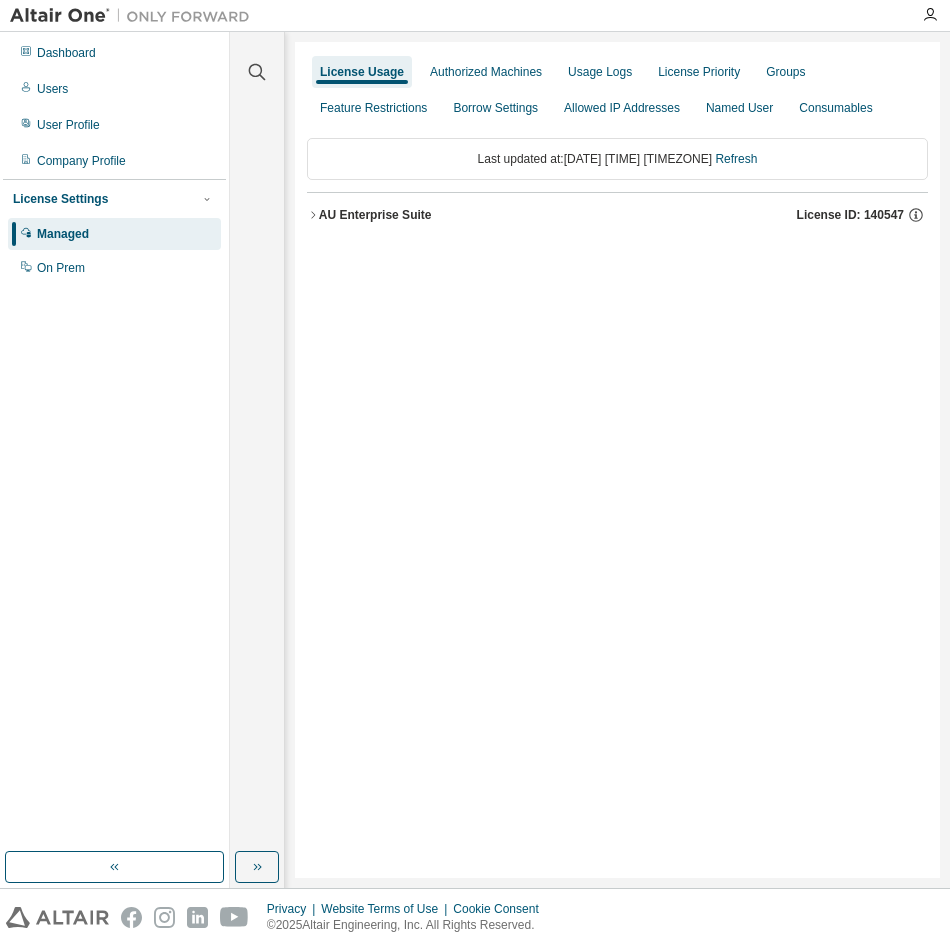 click on "AU Enterprise Suite" at bounding box center (375, 215) 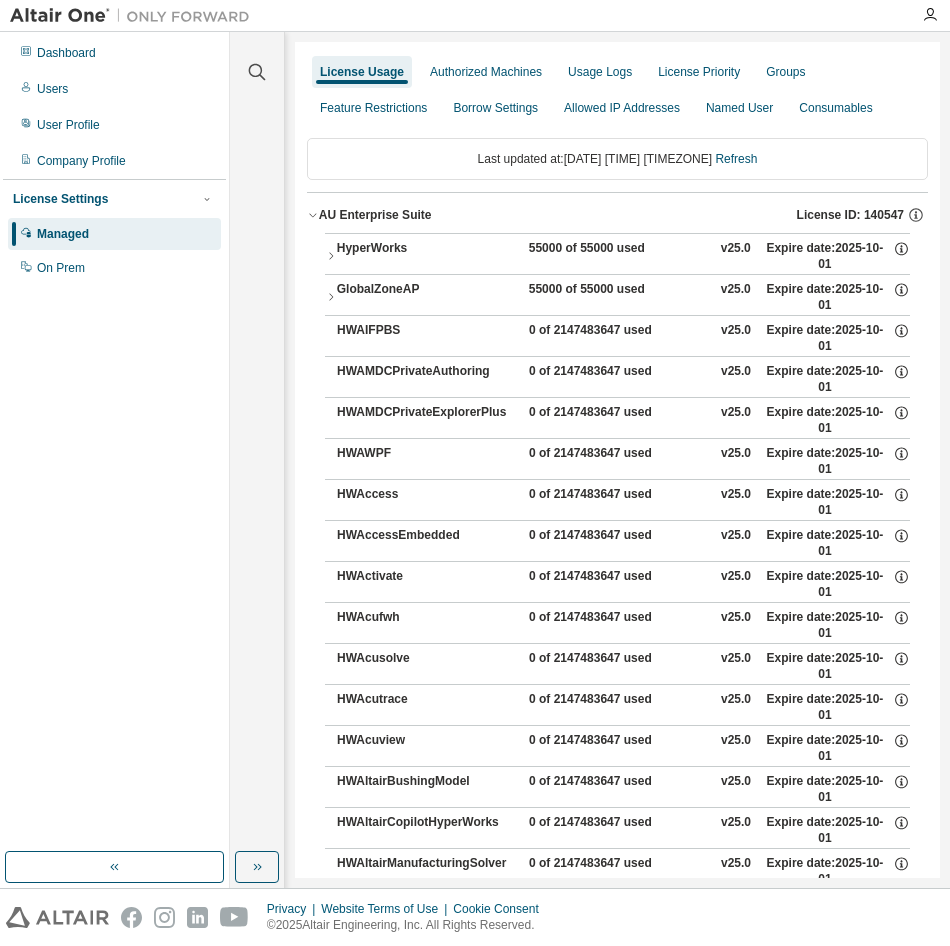 click on "GlobalZoneAP" at bounding box center (427, 297) 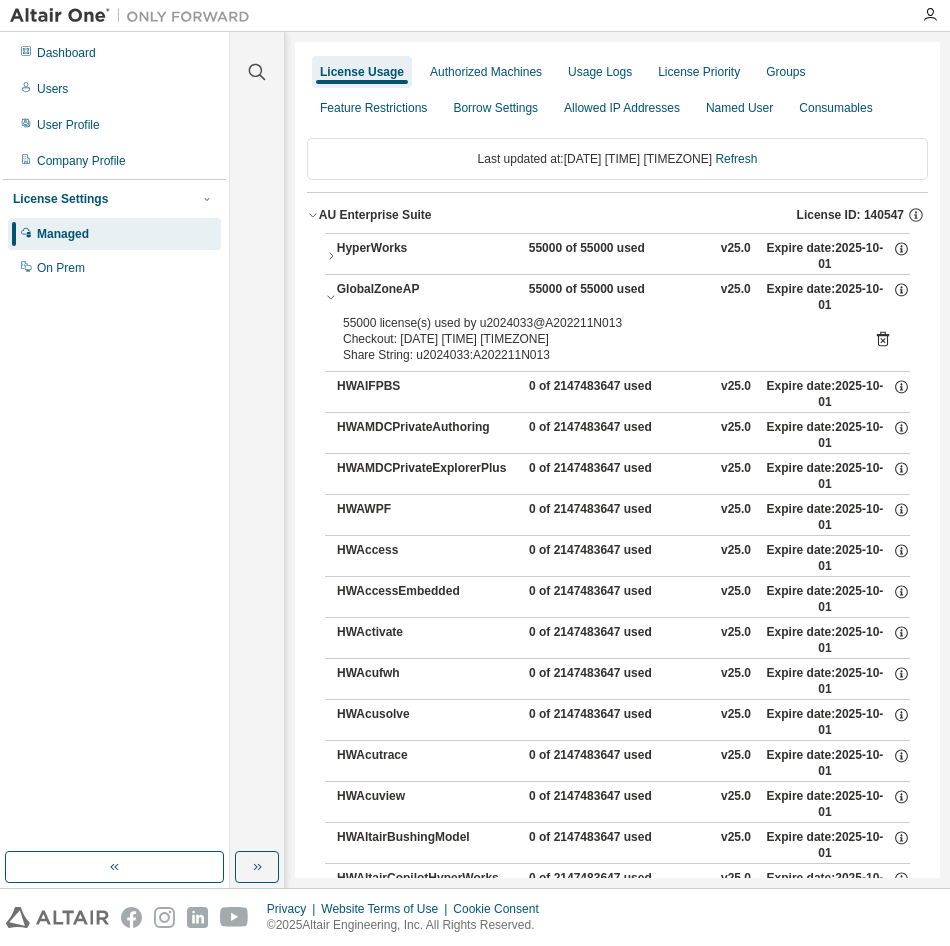click 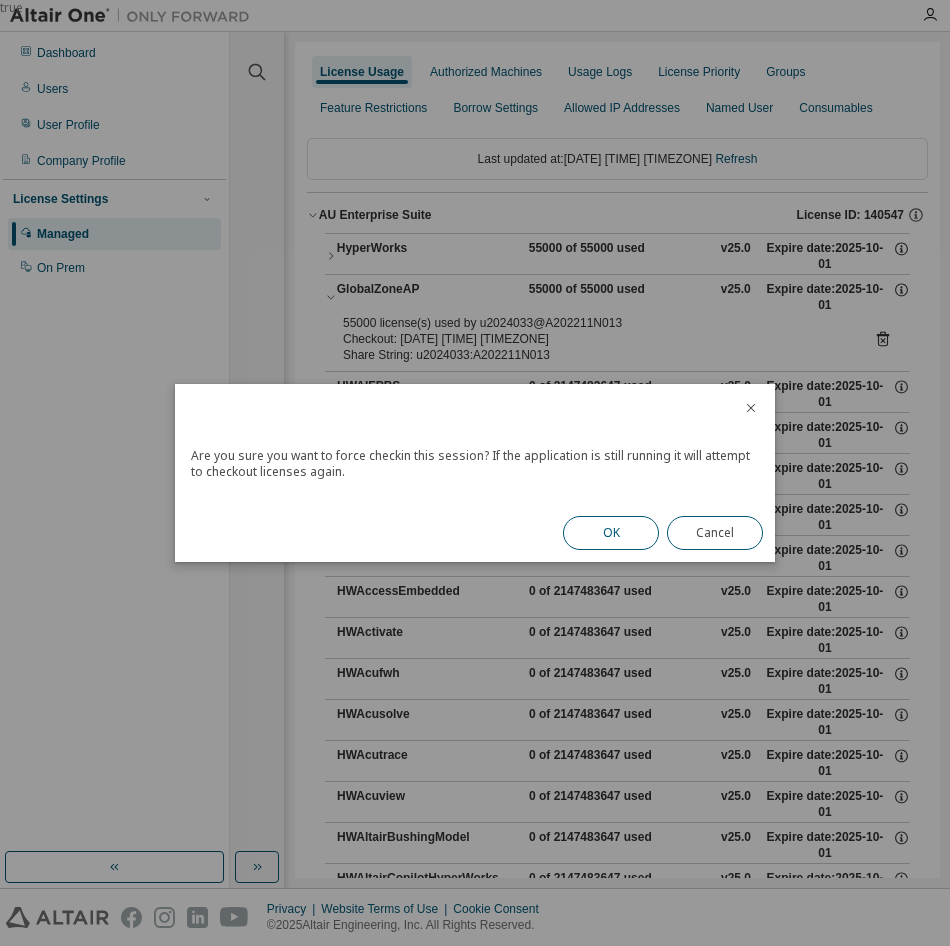 click on "OK" at bounding box center (611, 533) 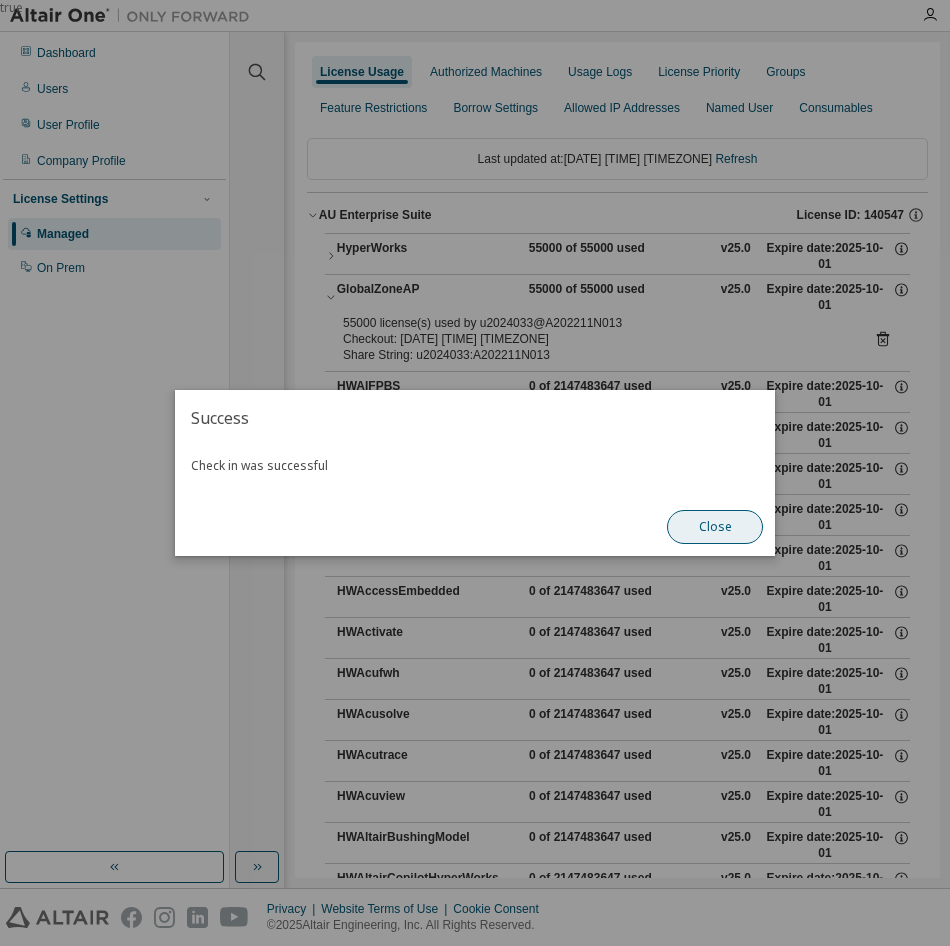 click on "Close" at bounding box center (715, 527) 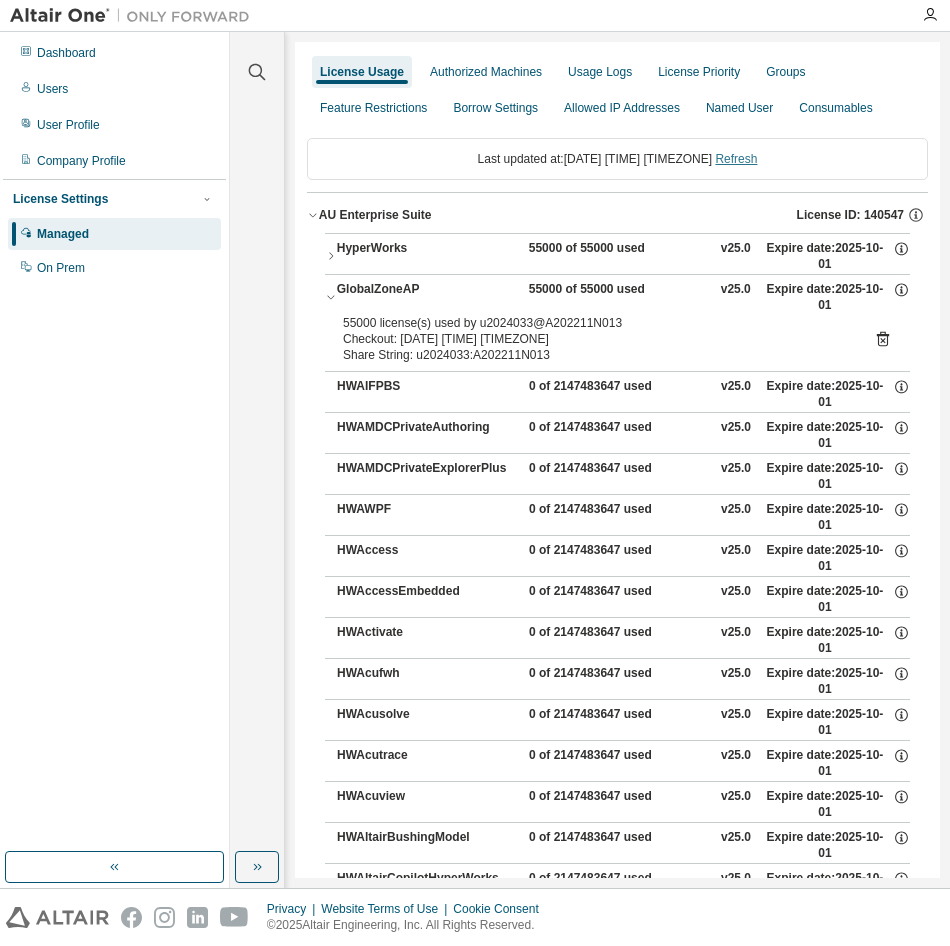 click on "Refresh" at bounding box center [736, 159] 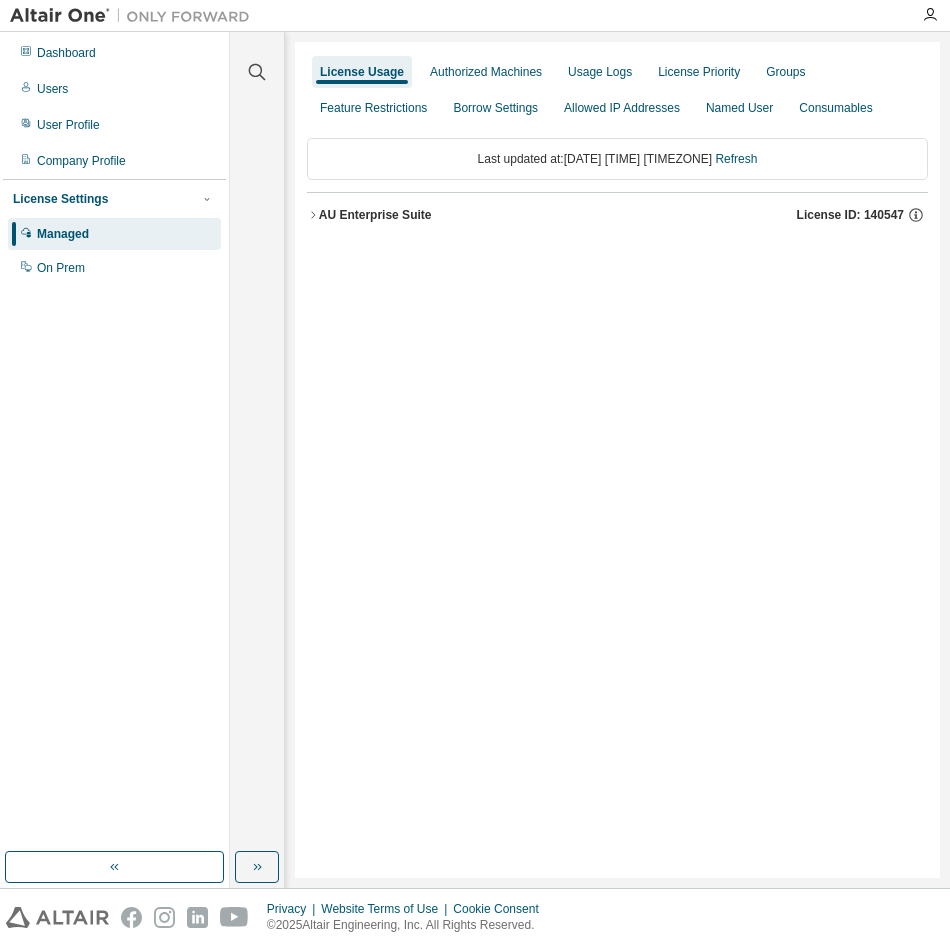 click on "AU Enterprise Suite" at bounding box center (375, 215) 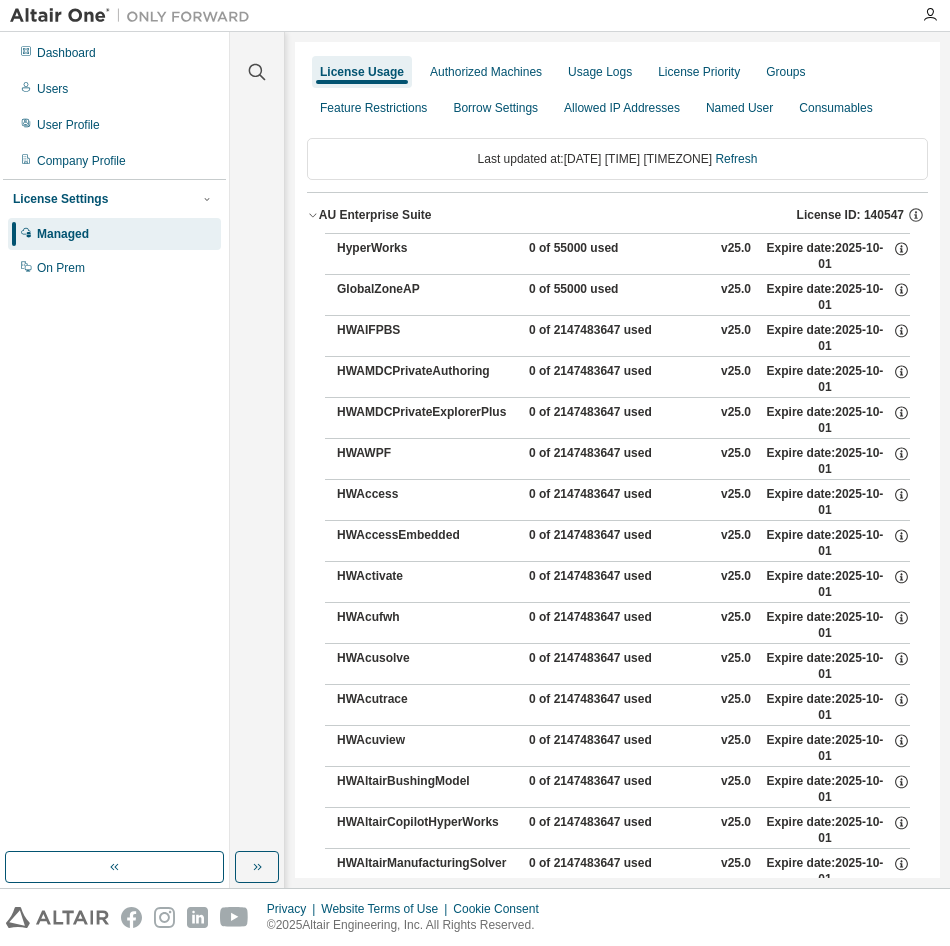 click on "Last updated at:  Fri 2025-08-08 04:22 PM GMT+9   Refresh" at bounding box center (617, 159) 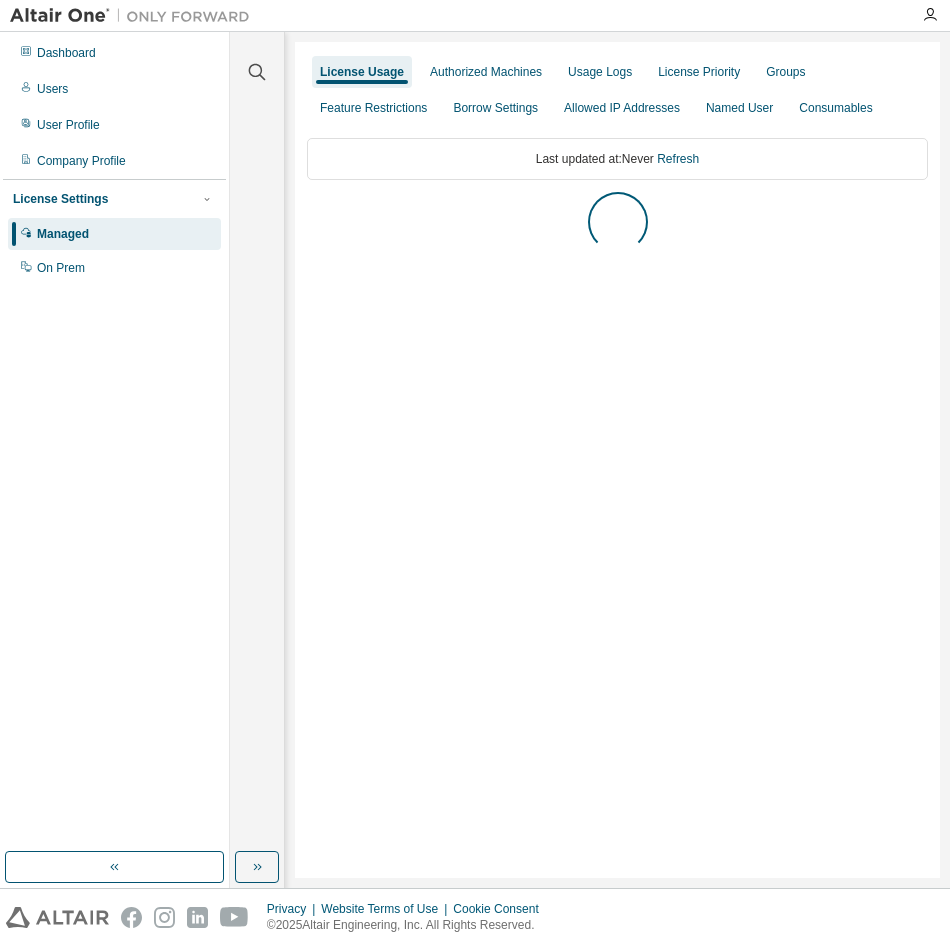 scroll, scrollTop: 0, scrollLeft: 0, axis: both 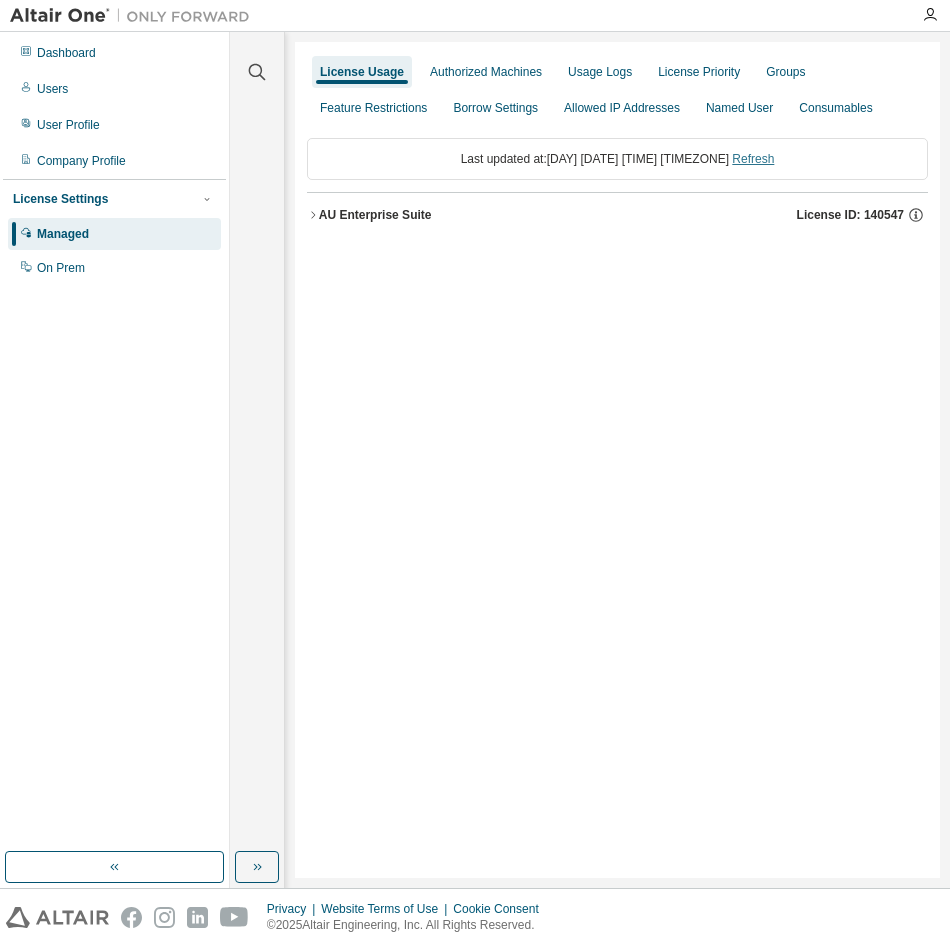 click on "Refresh" at bounding box center (753, 159) 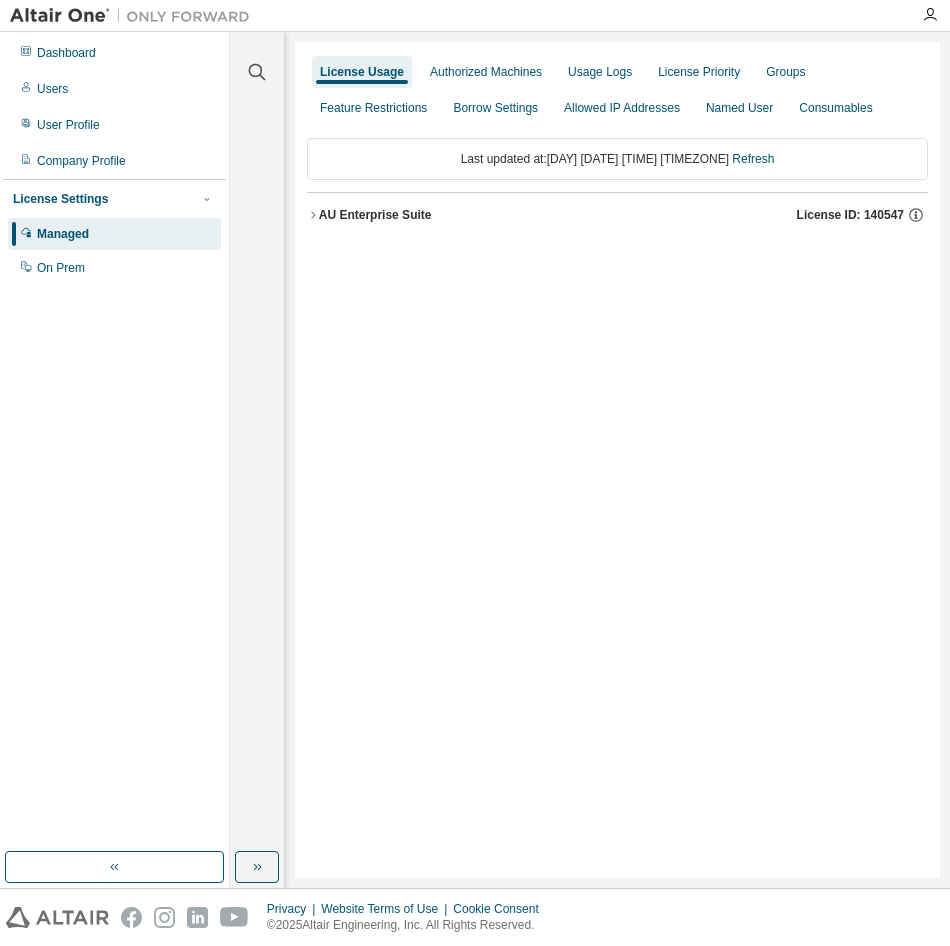 click on "AU Enterprise Suite" at bounding box center (375, 215) 